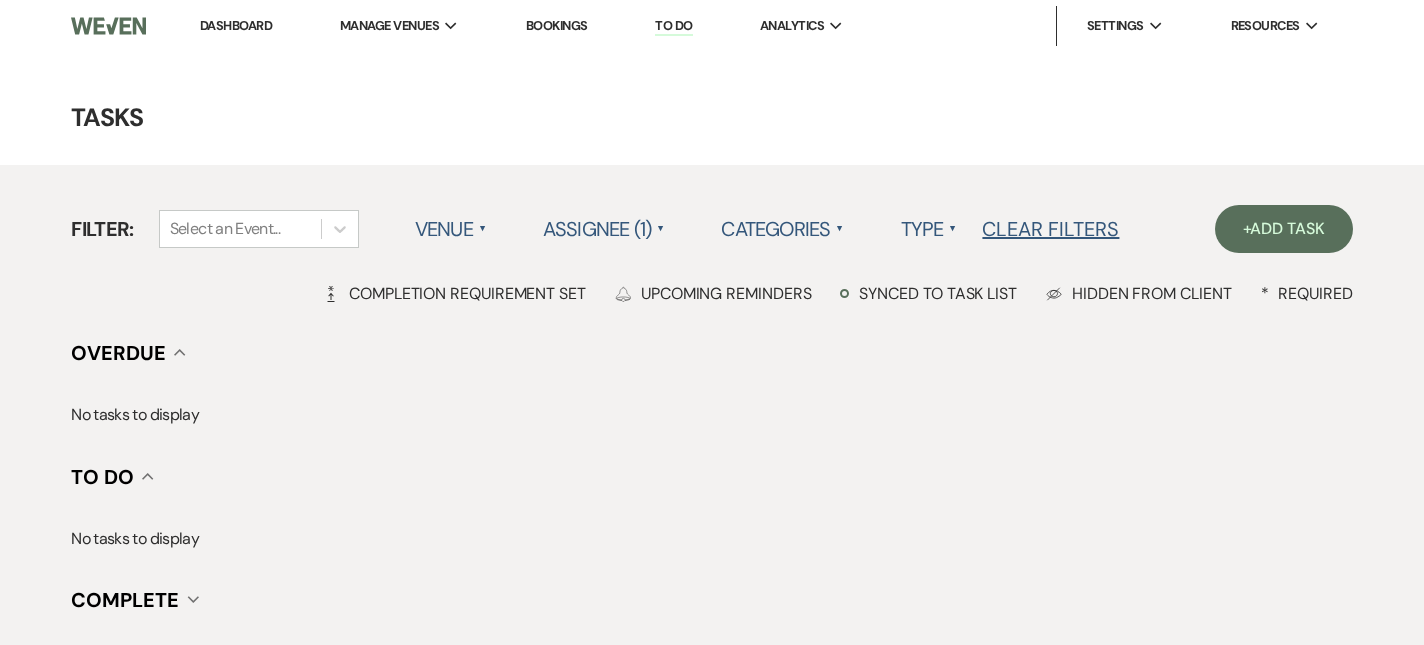 scroll, scrollTop: 0, scrollLeft: 0, axis: both 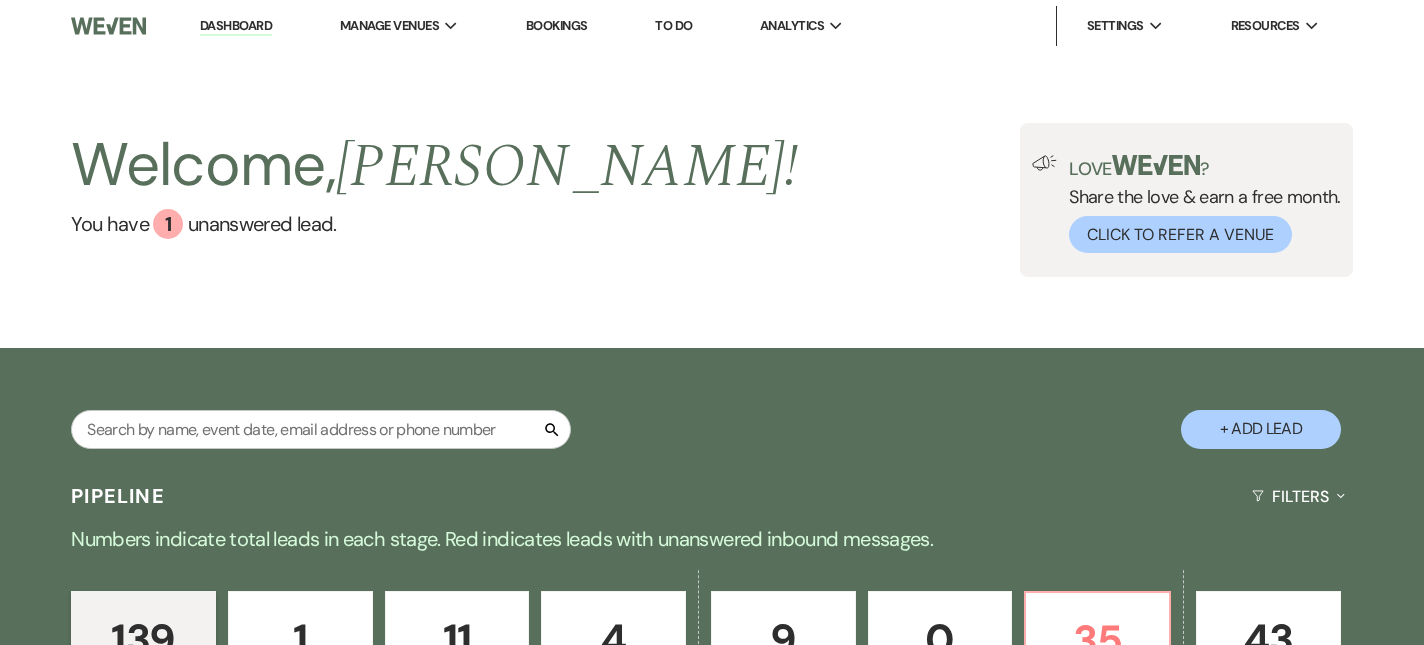 click on "Search + Add Lead" at bounding box center (712, 411) 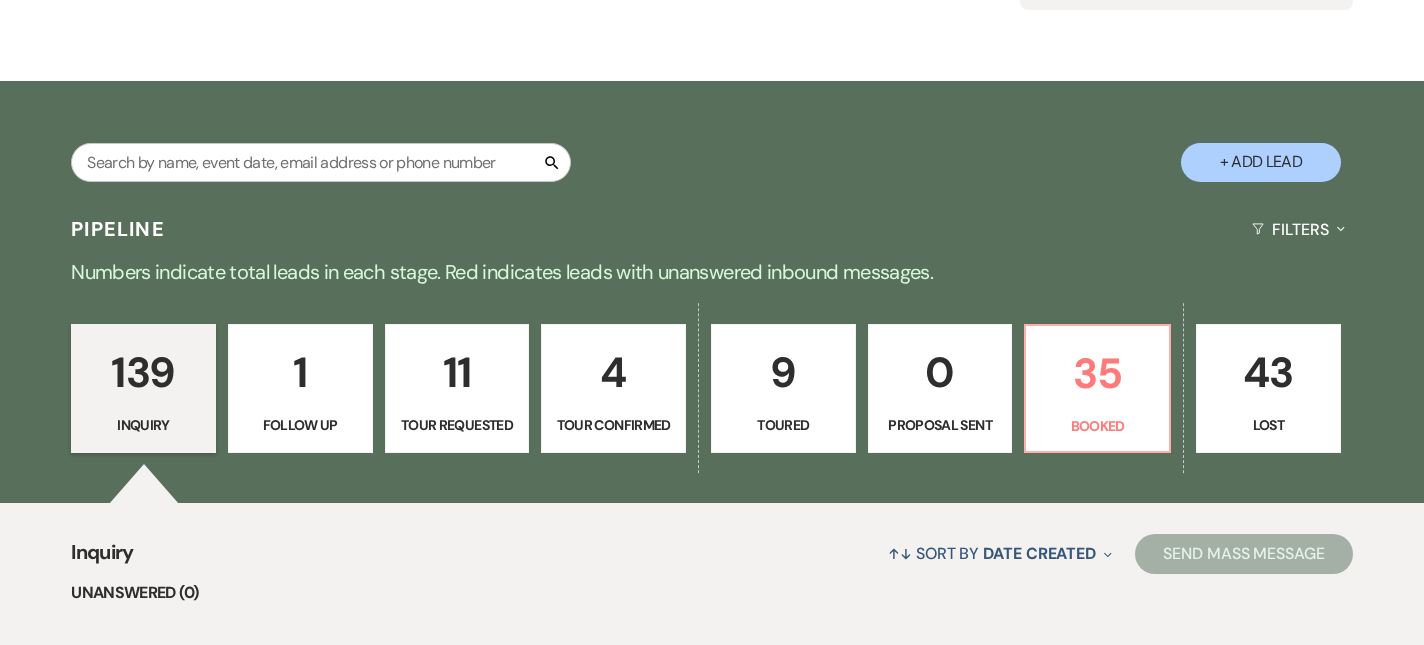 click on "Search + Add Lead Pipeline Filters Expand Numbers indicate total leads in each stage. Red indicates leads with unanswered inbound messages. 139 Inquiry 1 Follow Up 11 Tour Requested 4 Tour Confirmed 9 Toured 0 Proposal Sent 35 Booked 43 Lost Inquiry ↑↓ Sort By   Date Created Expand Send Mass Message Unanswered (0) Bookmarked (0) Answered (139) Inquiry · Test & Fiance's Wedding Monarch Farms Stage: Inquiry Follow Up Tour Requested Tour Confirmed Toured Proposal Sent Booked Lost Created:  [DATE] 8:56 PM Bookmark Inquiry · [PERSON_NAME] & Fiance's Micro Wedding Monarch Farms · [DATE] · 30  guests Stage: Inquiry Follow Up Tour Requested Tour Confirmed Toured Proposal Sent Booked Lost Created:  [DATE] 5:40 PM Bookmark Inquiry · [PERSON_NAME] & Fiance's Wedding Monarch Farms · [DATE] · 130  guests Stage: Inquiry Follow Up Tour Requested Tour Confirmed Toured Proposal Sent Booked Lost Created:  [DATE] 10:11 PM Bookmark Inquiry · [PERSON_NAME] & Fiance's Wedding" at bounding box center [712, 8153] 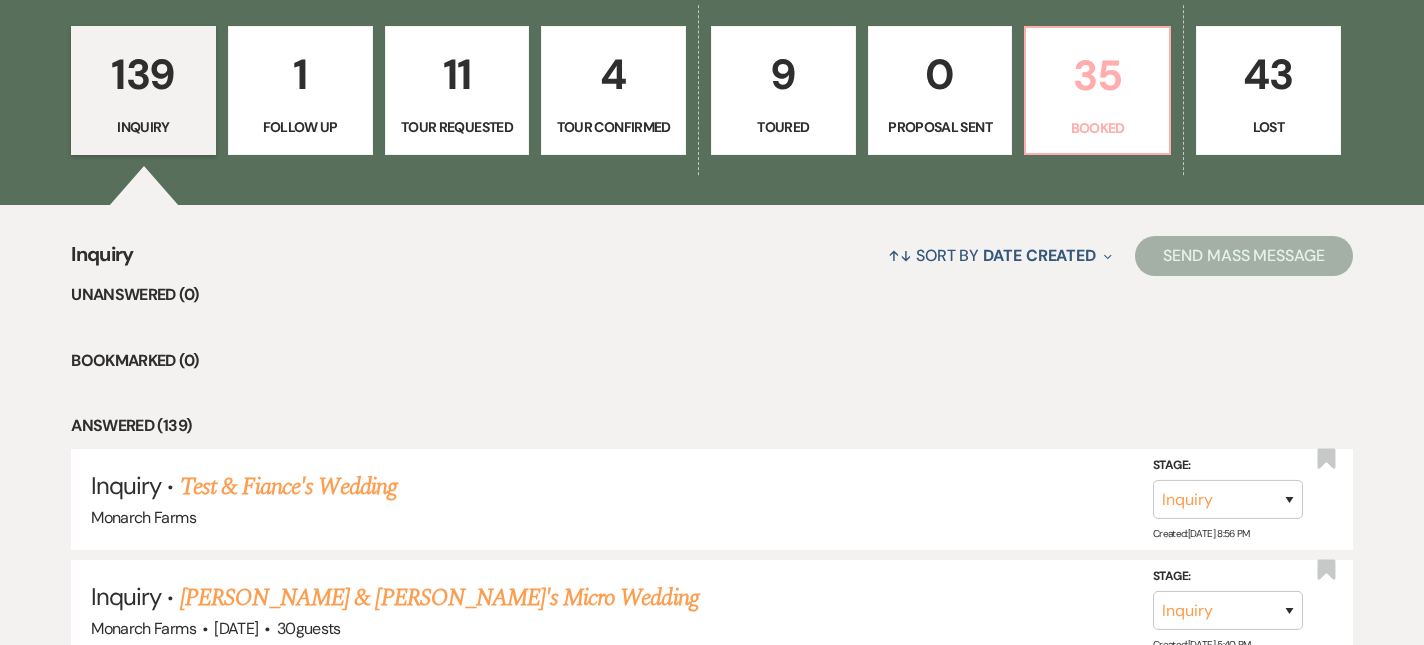 scroll, scrollTop: 567, scrollLeft: 0, axis: vertical 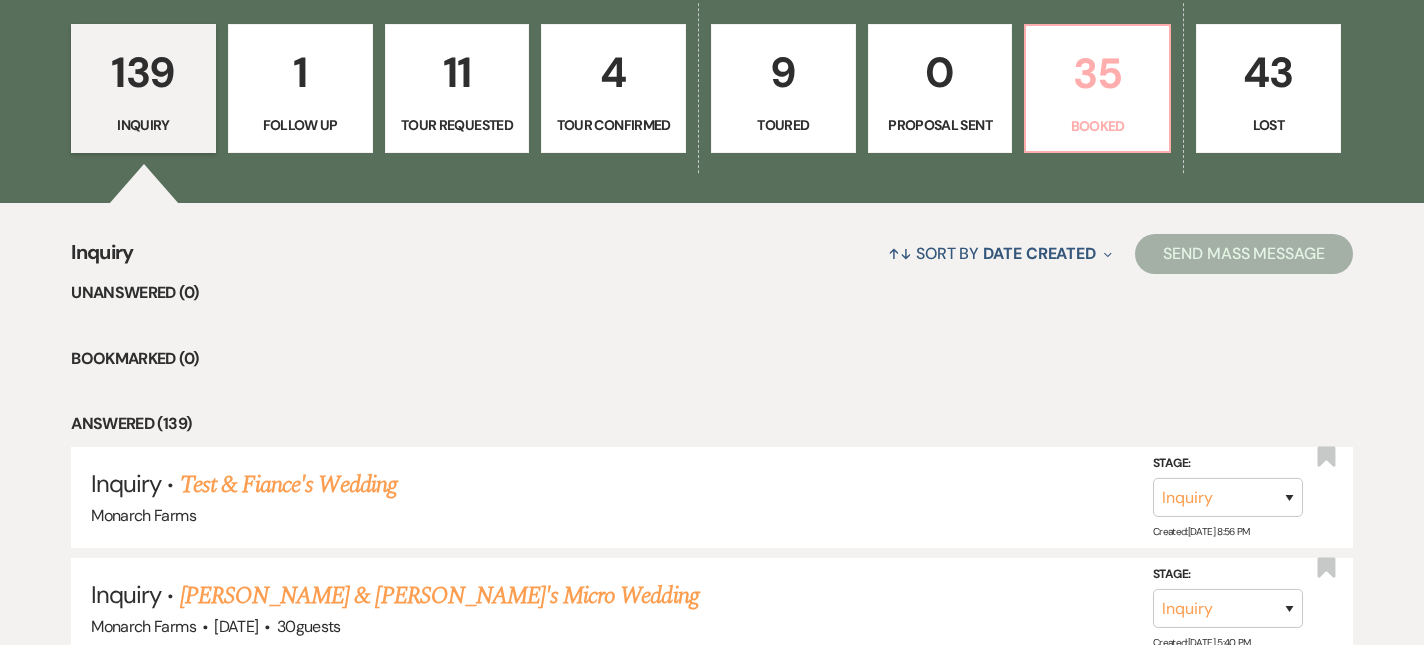 click on "Booked" at bounding box center [1097, 126] 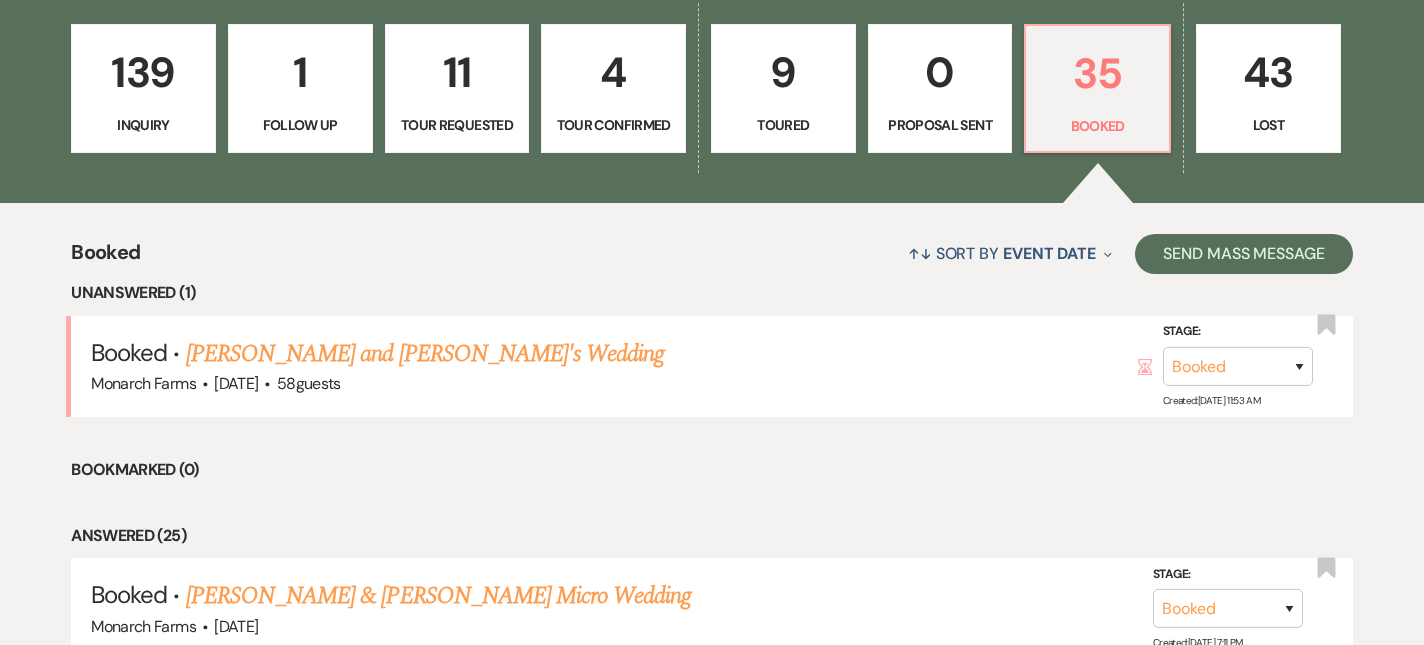 scroll, scrollTop: 594, scrollLeft: 0, axis: vertical 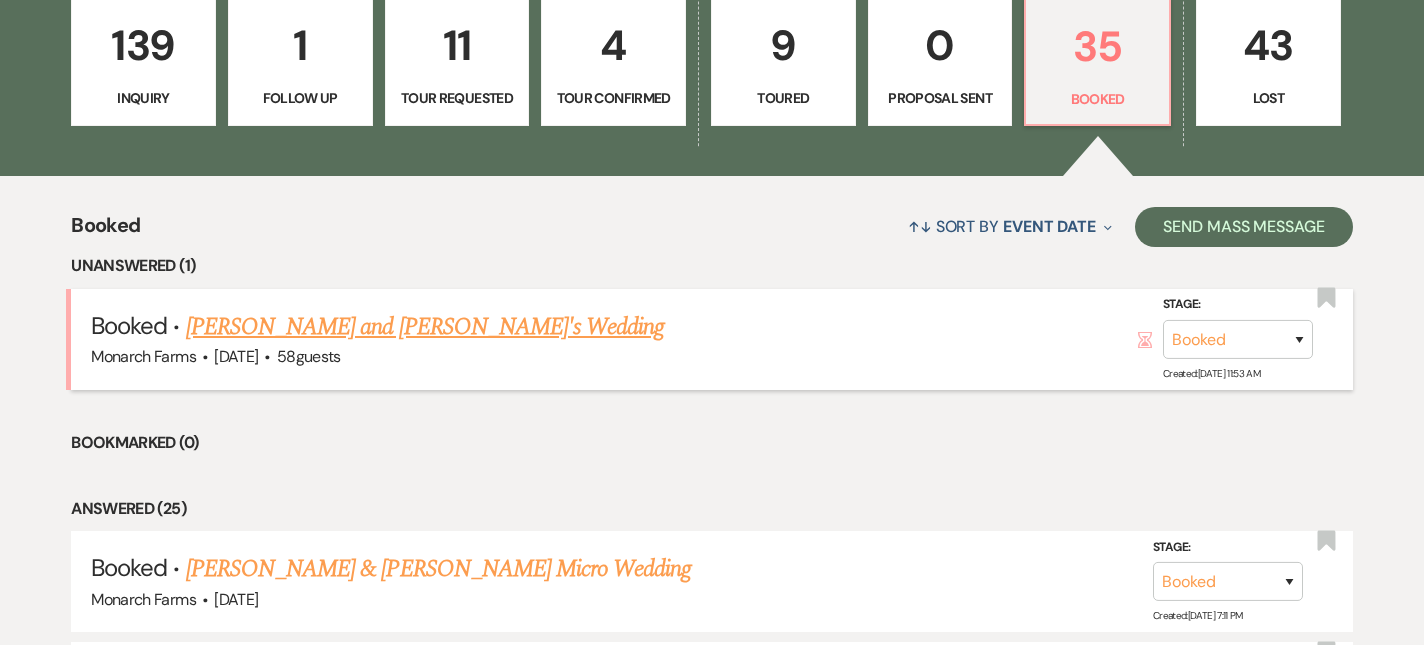 click on "[PERSON_NAME] and [PERSON_NAME]'s Wedding" at bounding box center [425, 327] 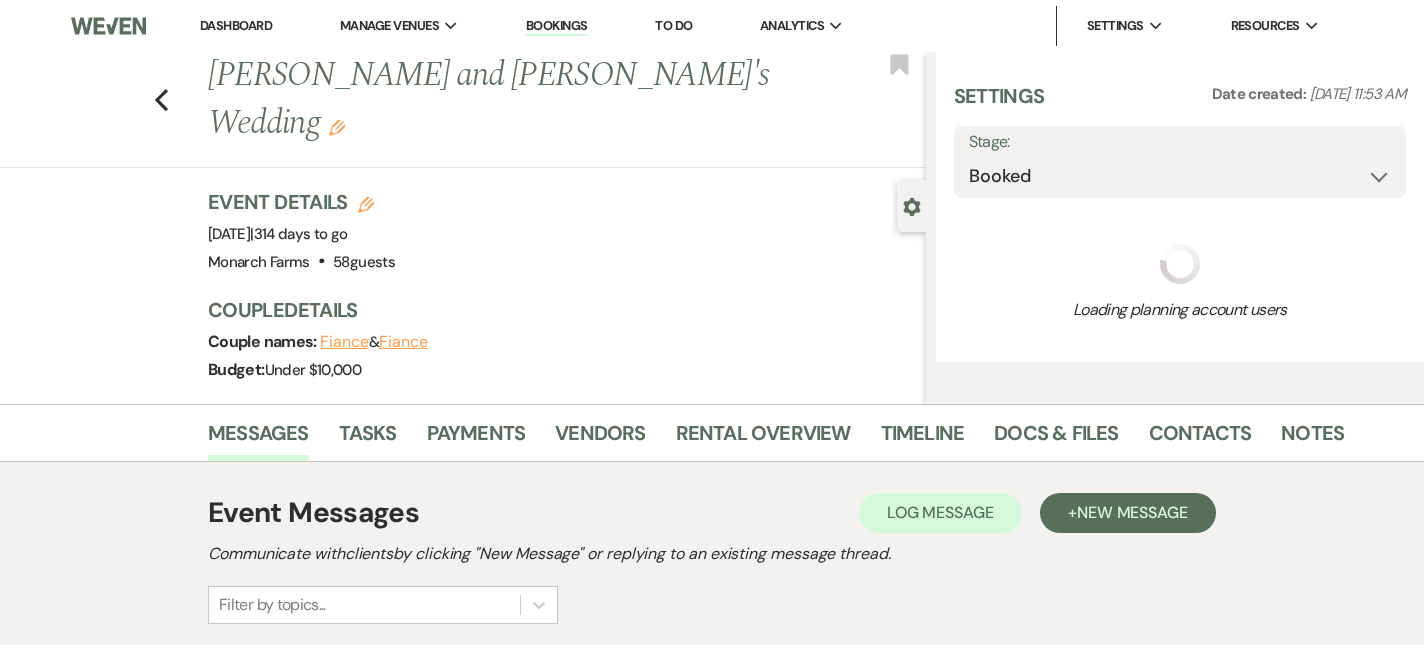 select on "5" 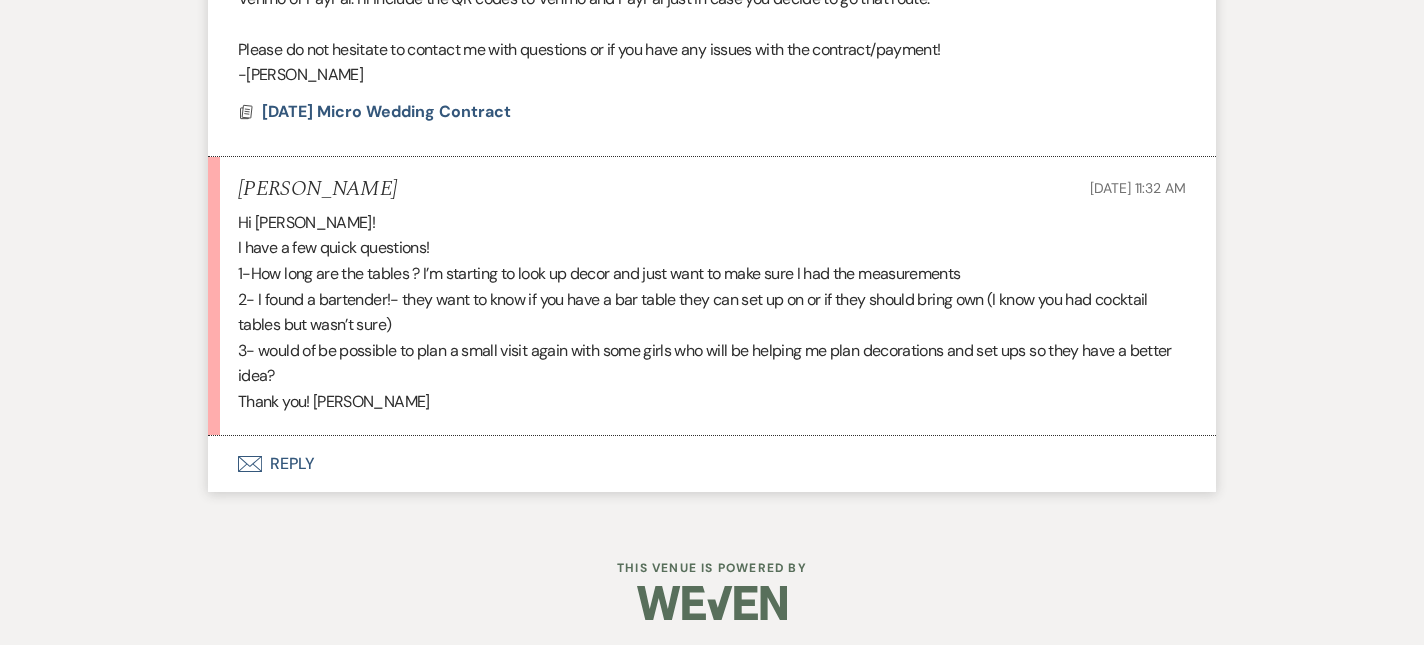 scroll, scrollTop: 4741, scrollLeft: 0, axis: vertical 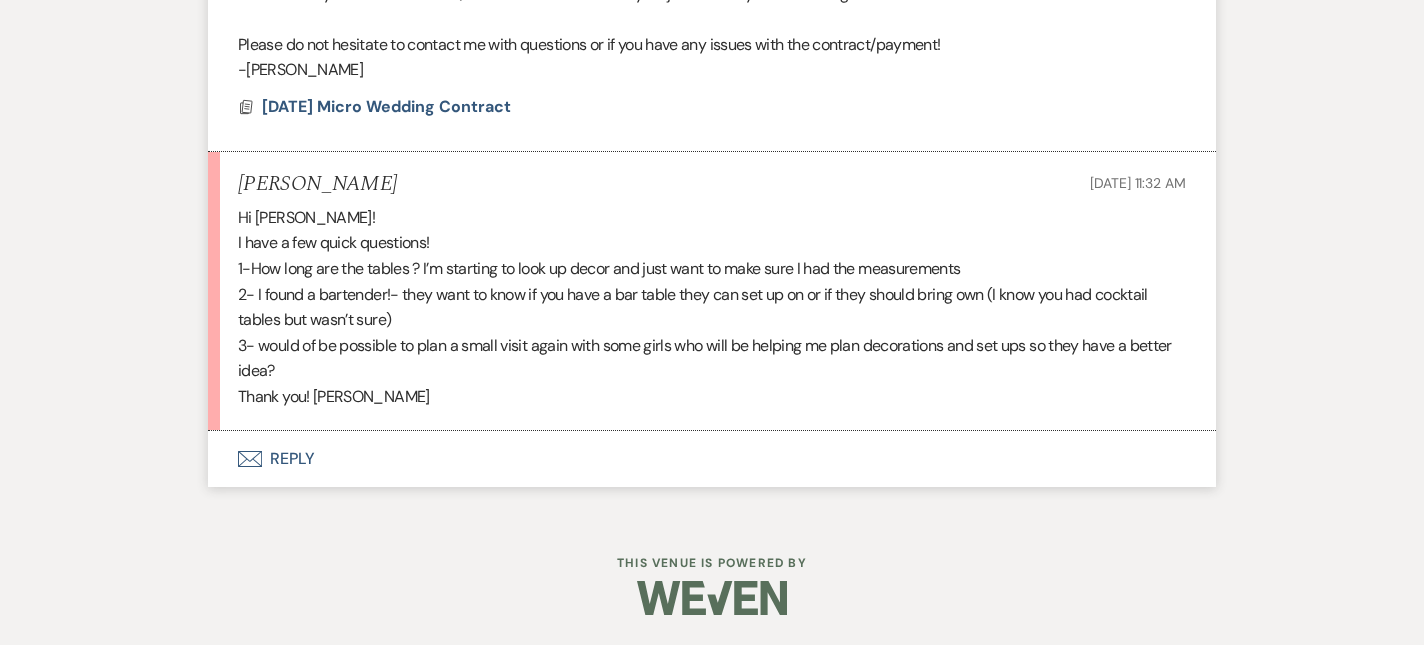 click on "Envelope Reply" at bounding box center (712, 459) 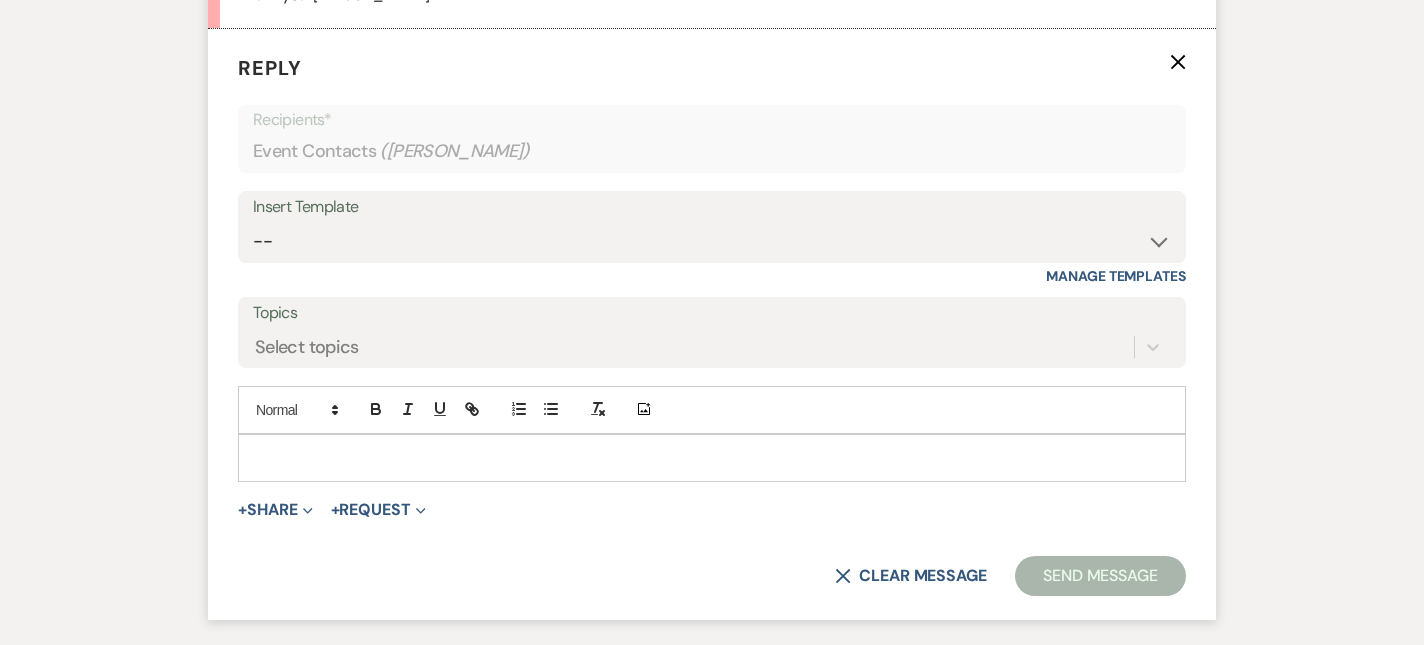 scroll, scrollTop: 5145, scrollLeft: 0, axis: vertical 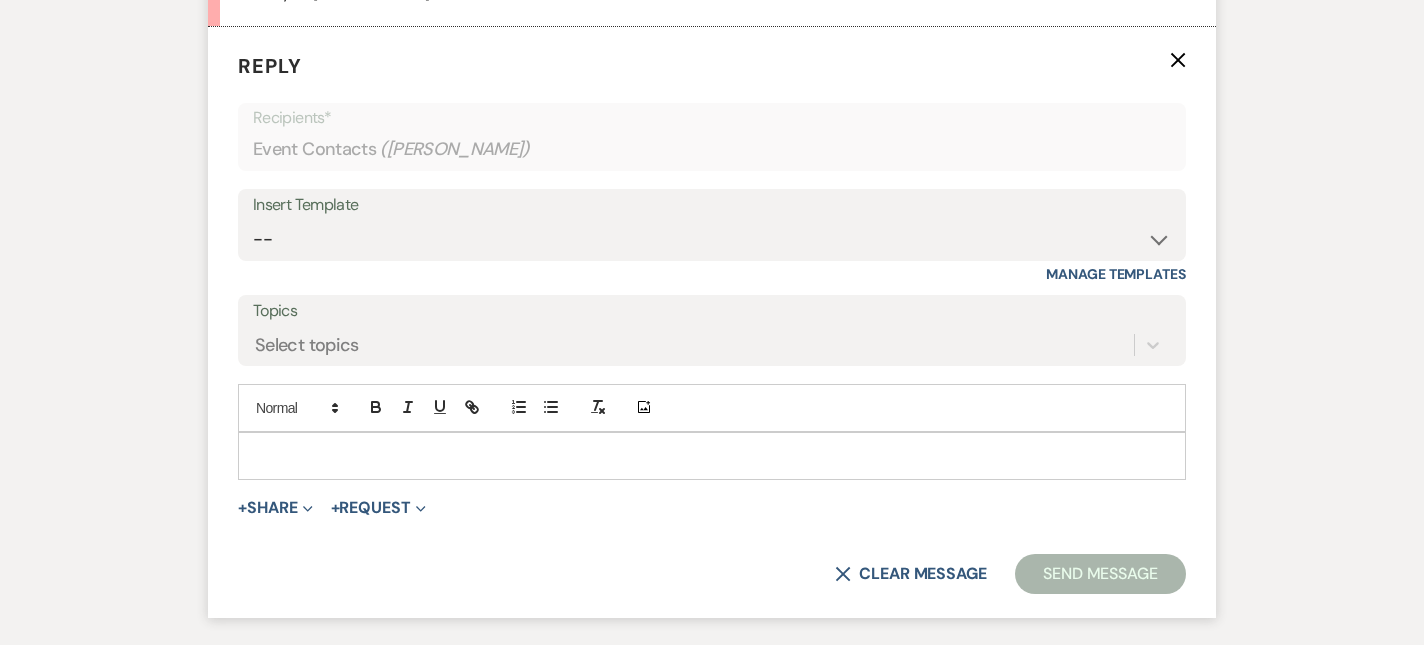 click at bounding box center (712, 456) 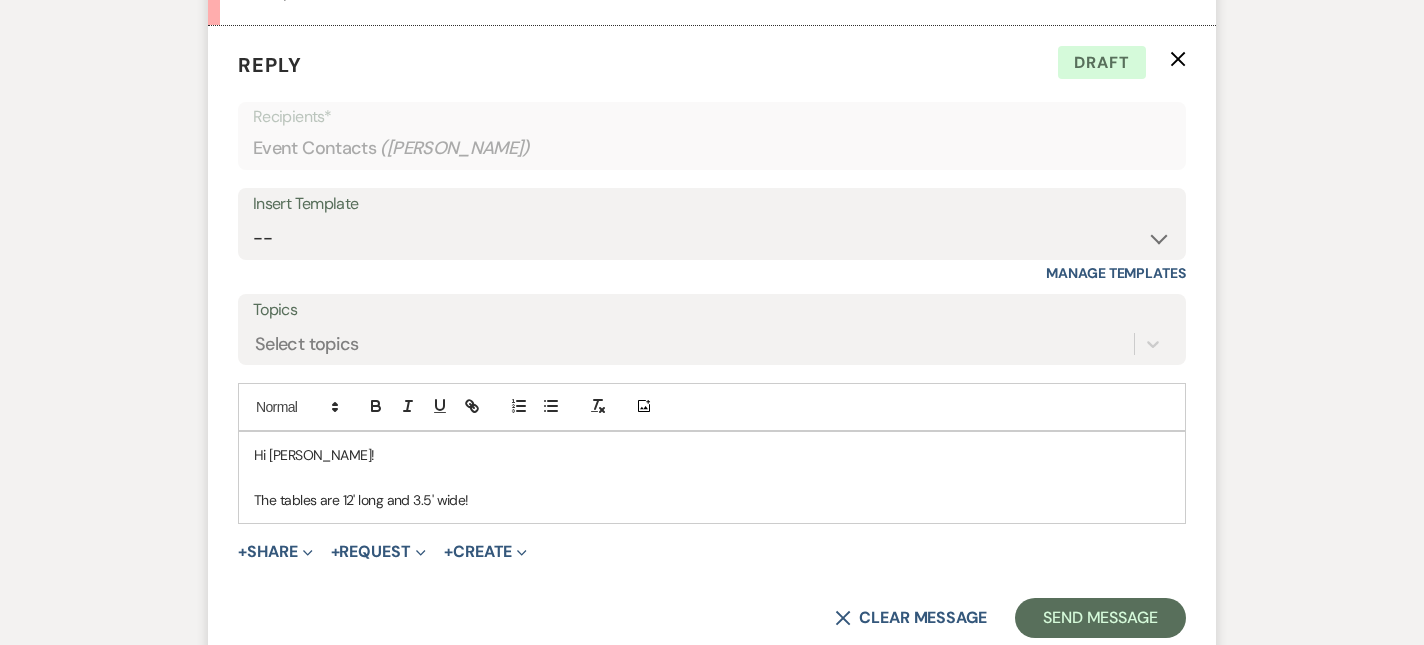 scroll, scrollTop: 5149, scrollLeft: 0, axis: vertical 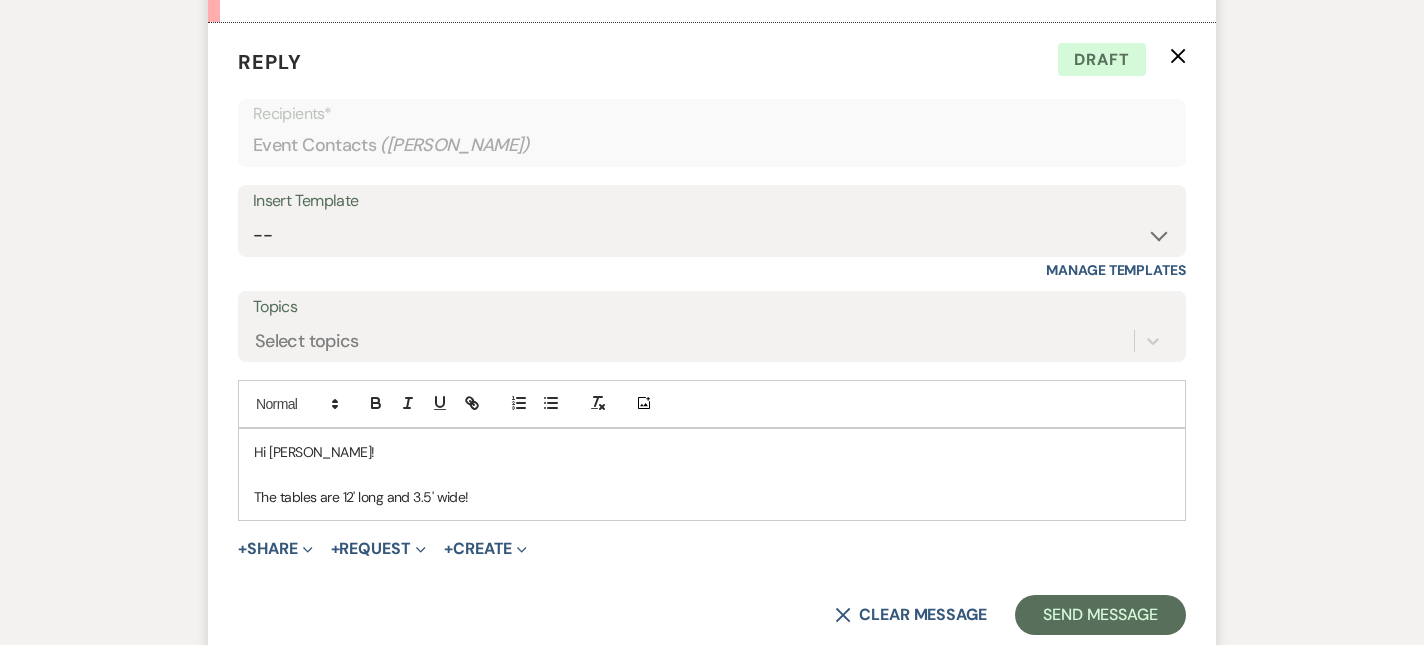 click on "The tables are 12' long and 3.5' wide!" at bounding box center (712, 497) 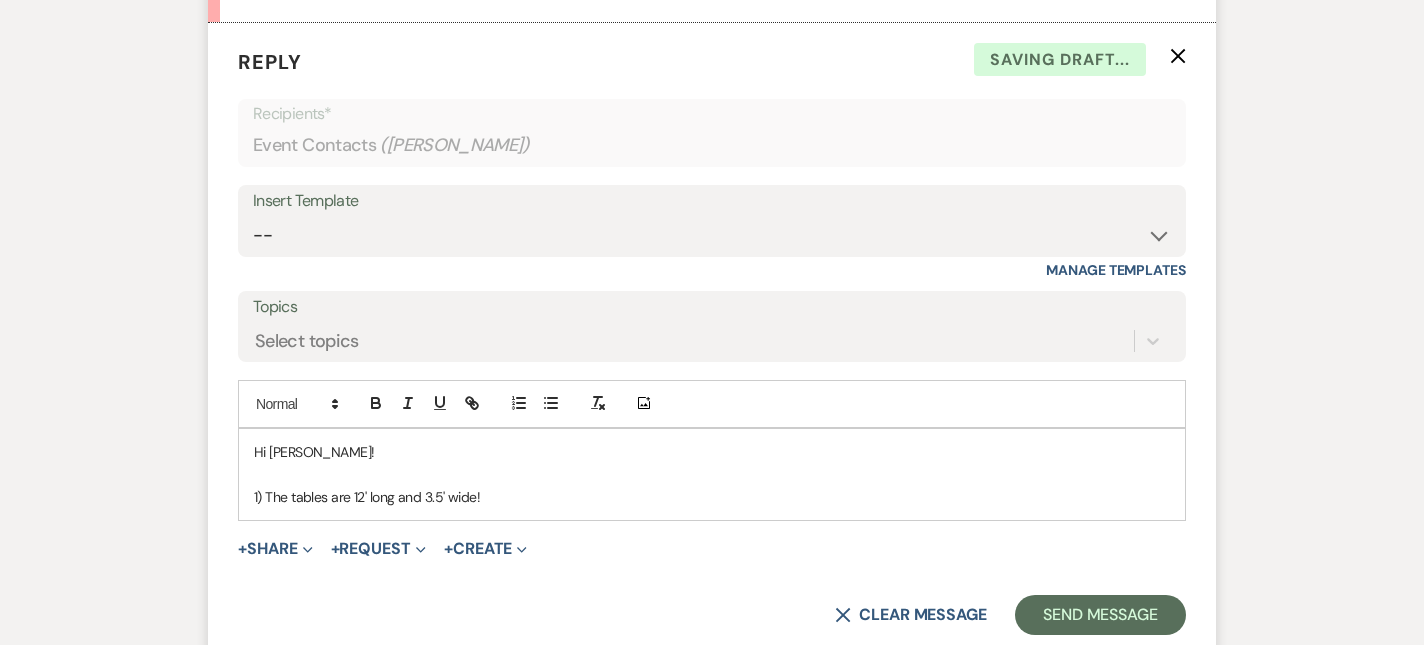 click on "1) The tables are 12' long and 3.5' wide!" at bounding box center [712, 497] 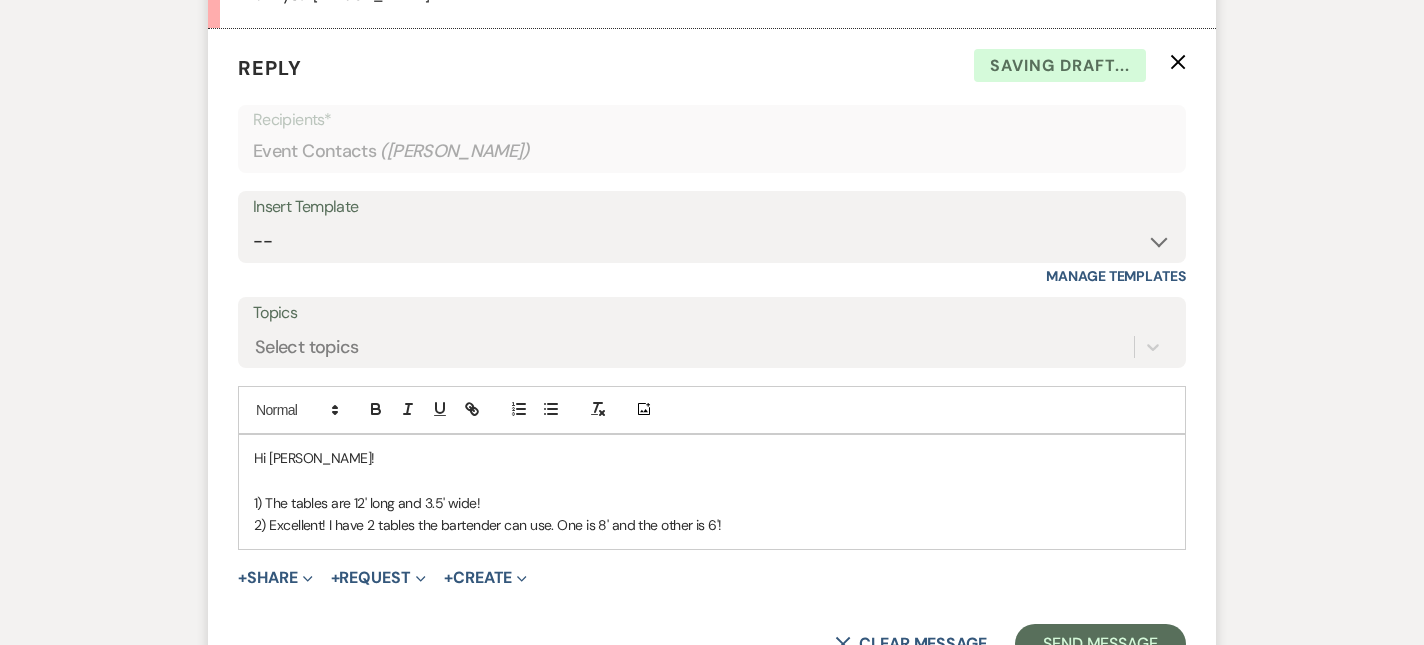 scroll, scrollTop: 5144, scrollLeft: 0, axis: vertical 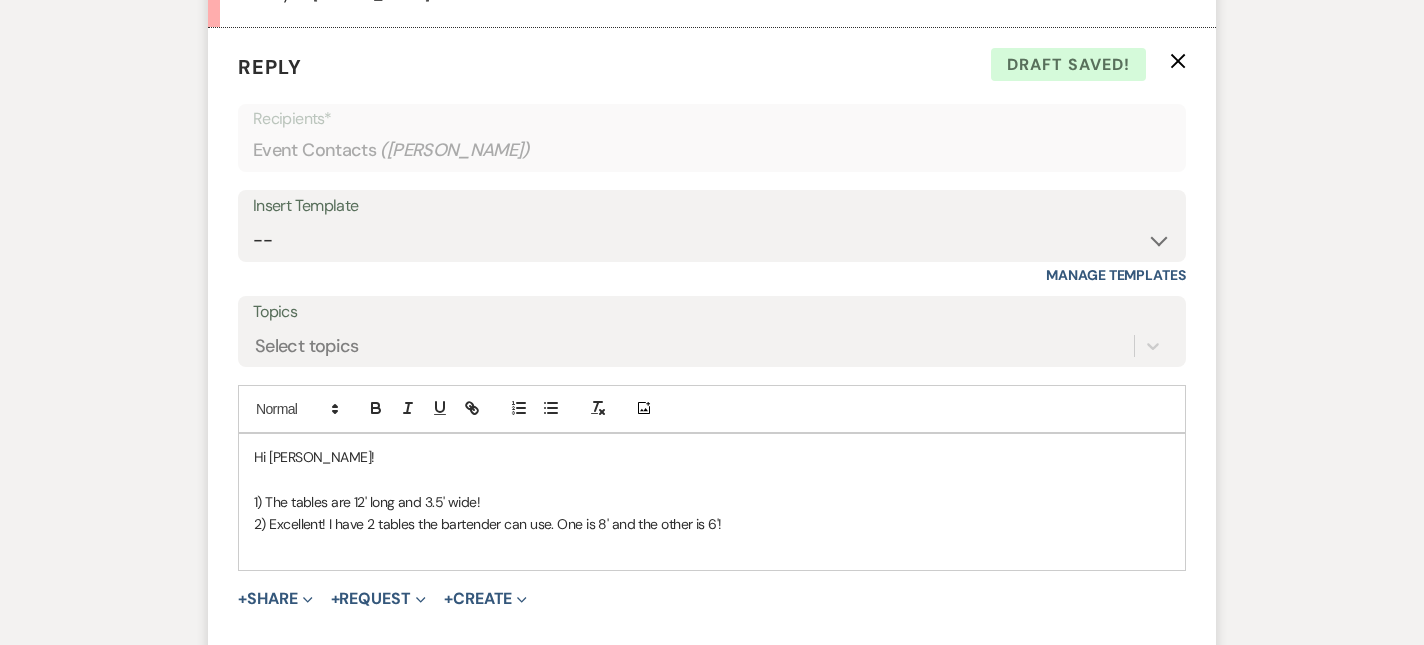 click on "2) Excellent! I have 2 tables the bartender can use. One is 8' and the other is 6'!" at bounding box center (712, 524) 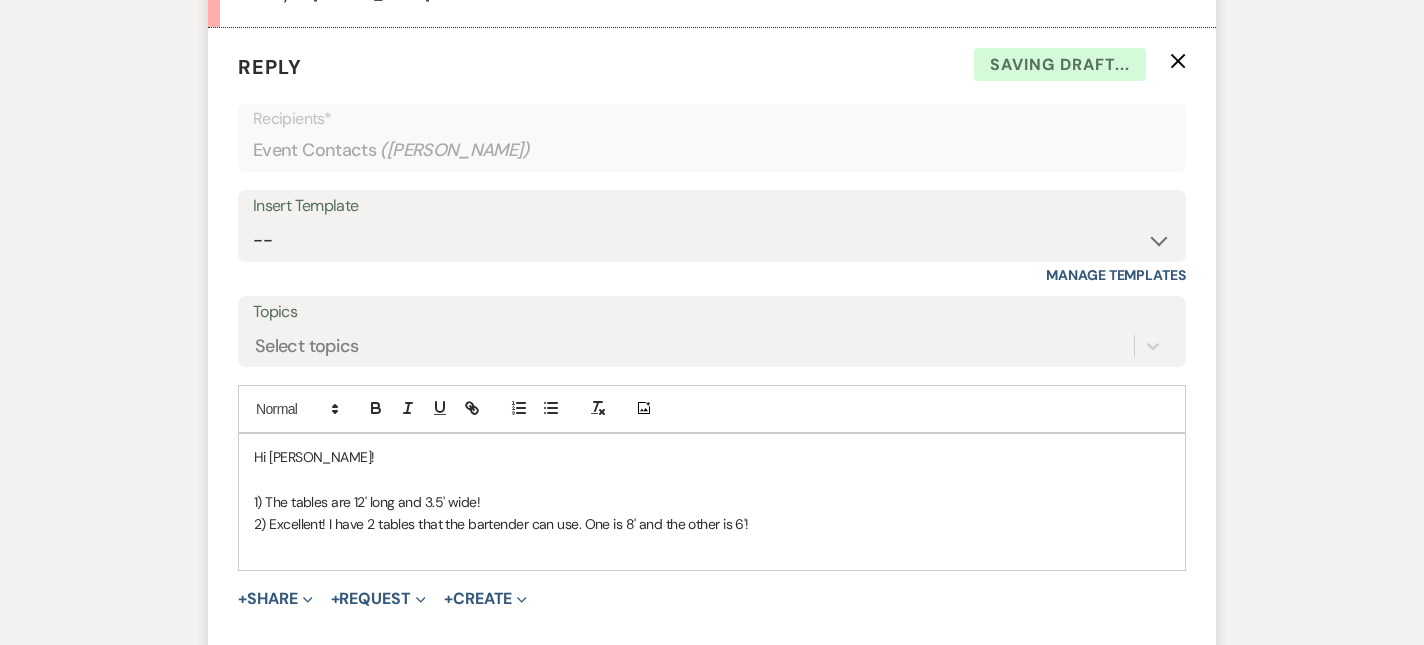 click at bounding box center [712, 547] 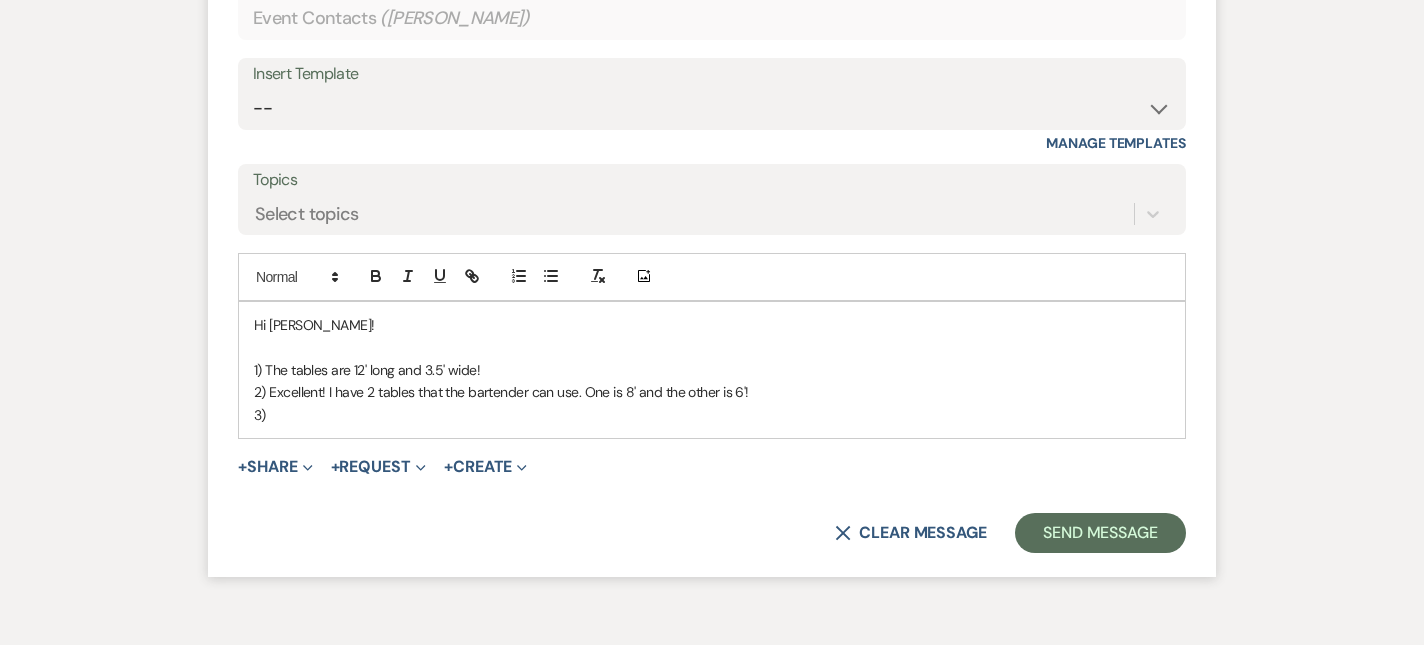 scroll, scrollTop: 5277, scrollLeft: 0, axis: vertical 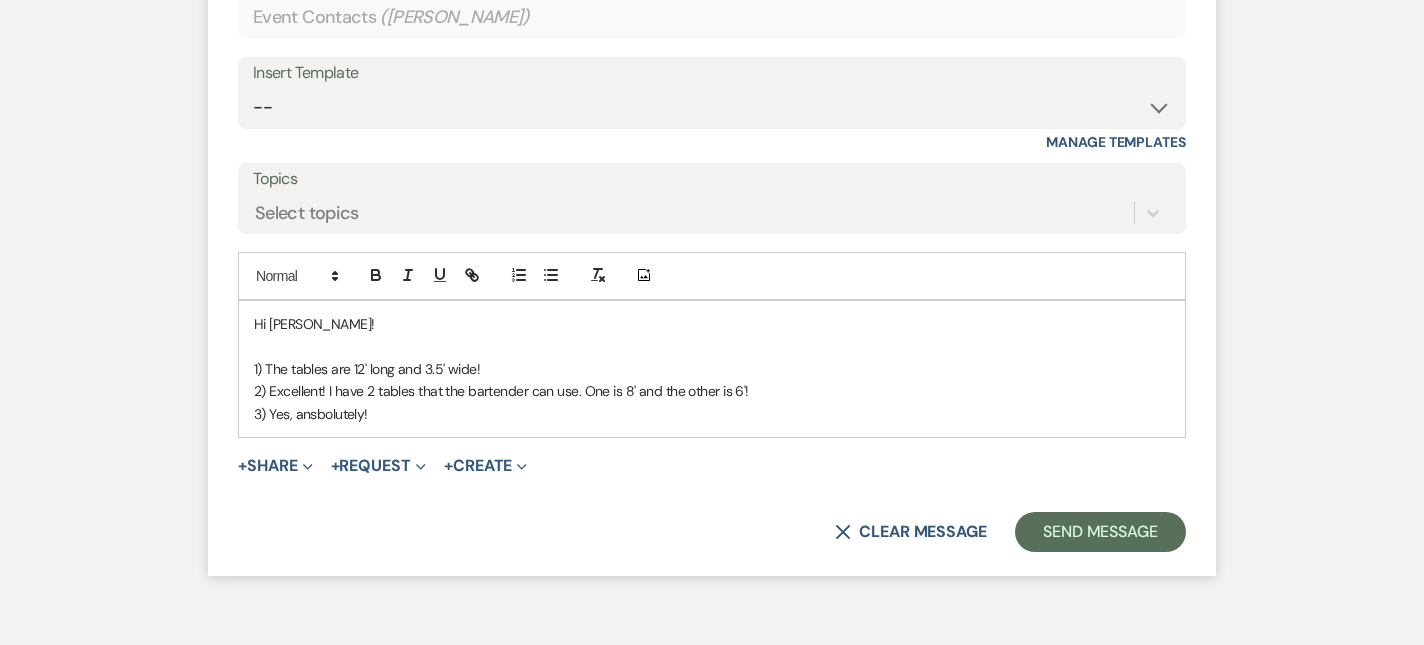 click on "3) Yes, ansbolutely!" at bounding box center [712, 414] 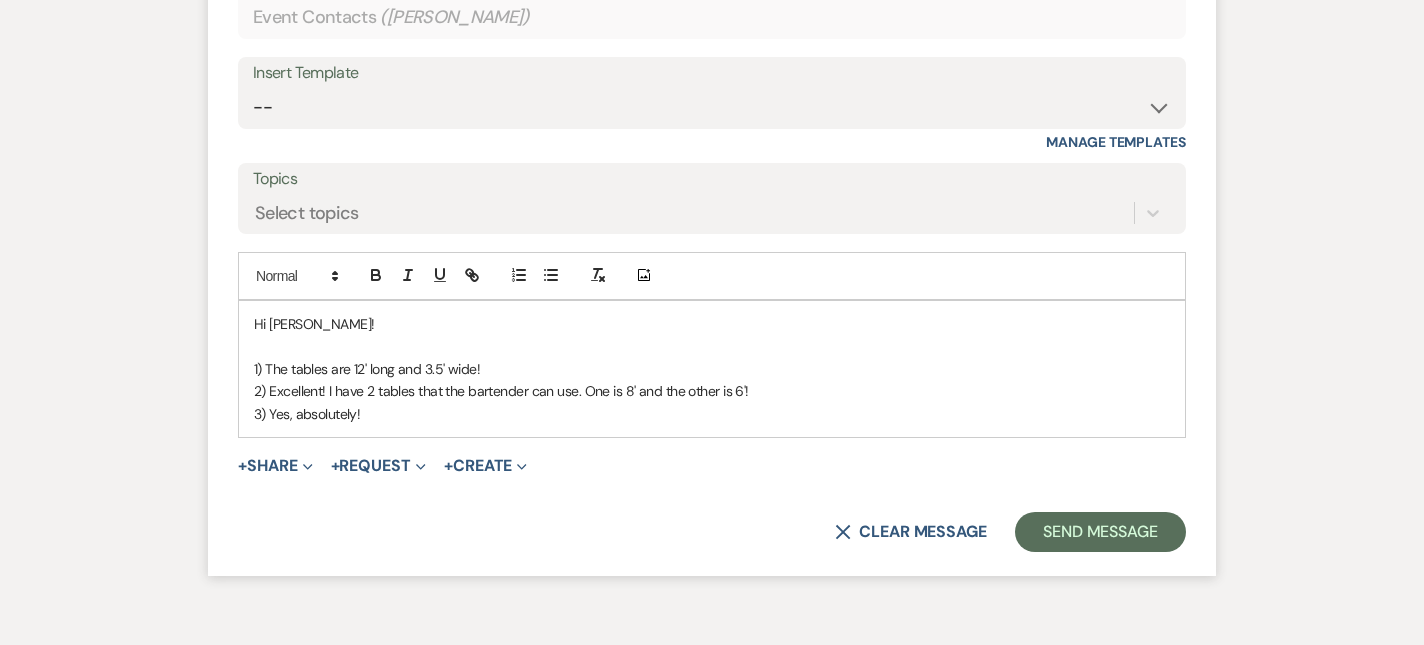 click on "3) Yes, absolutely!" at bounding box center [712, 414] 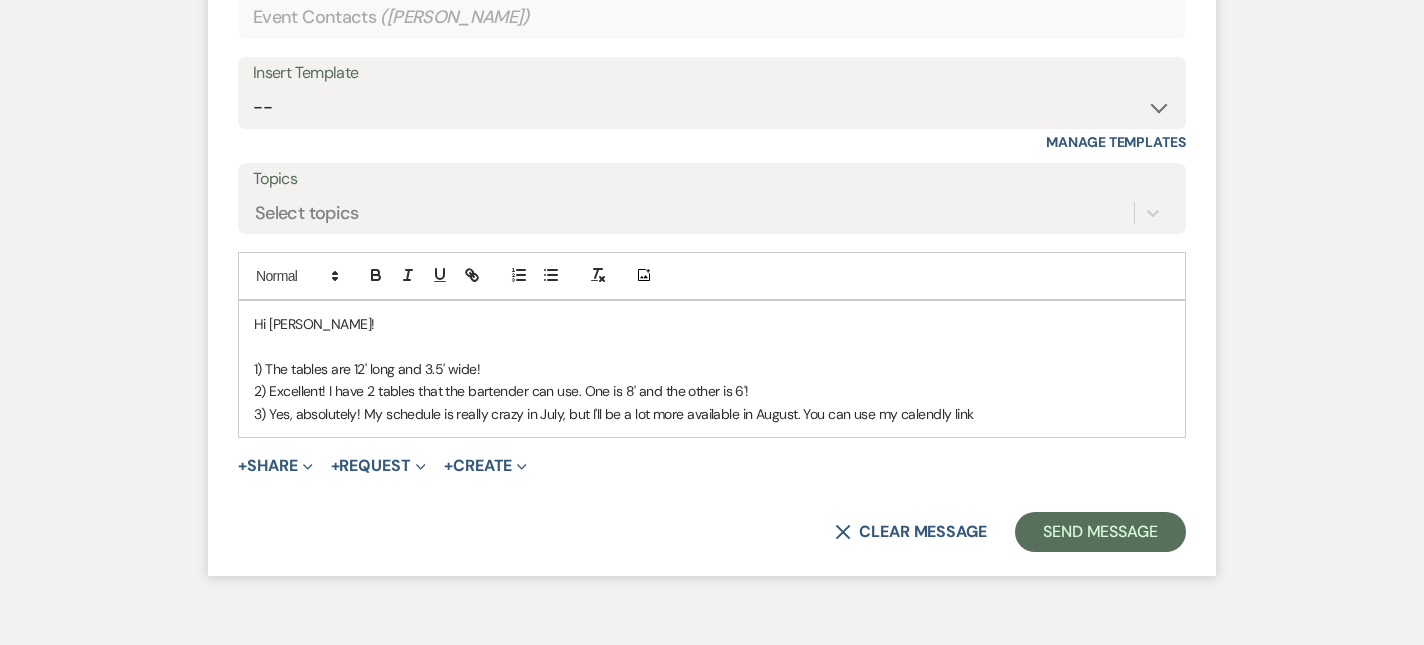 click on "3) Yes, absolutely! My schedule is really crazy in July, but I'll be a lot more available in August. You can use my calendly link" at bounding box center [712, 414] 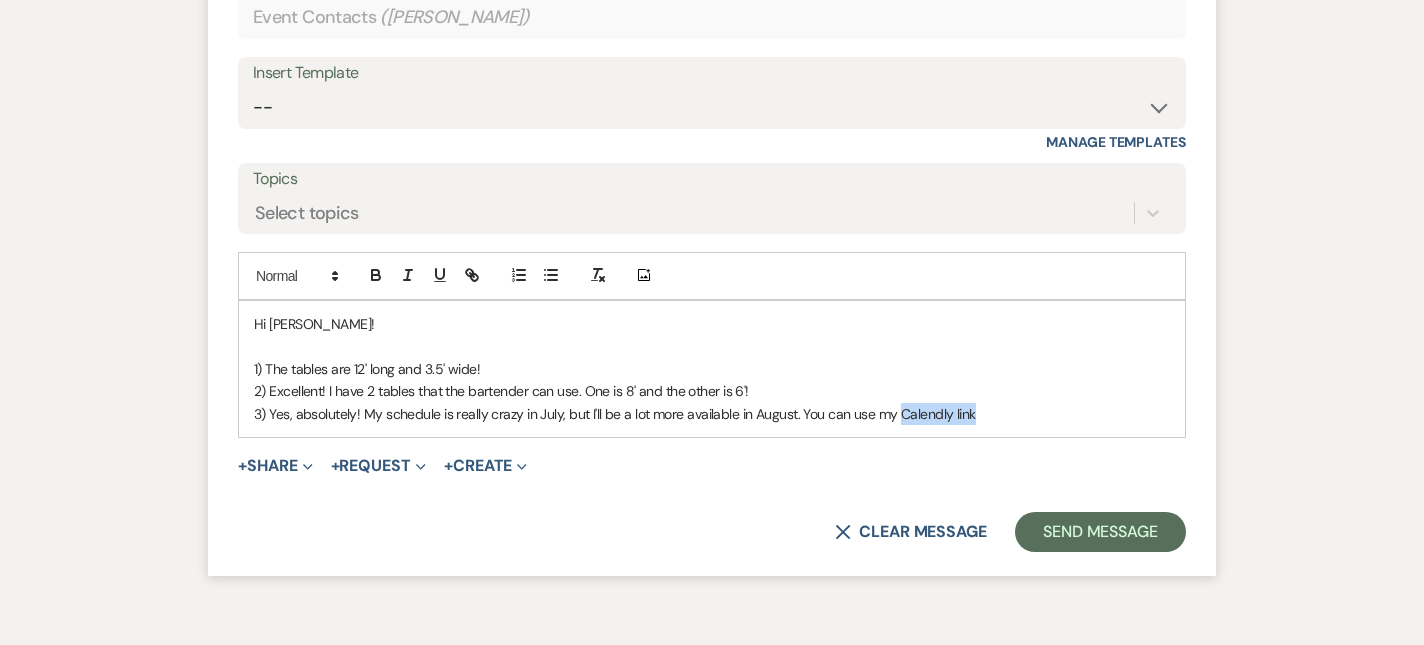 drag, startPoint x: 983, startPoint y: 415, endPoint x: 894, endPoint y: 420, distance: 89.140335 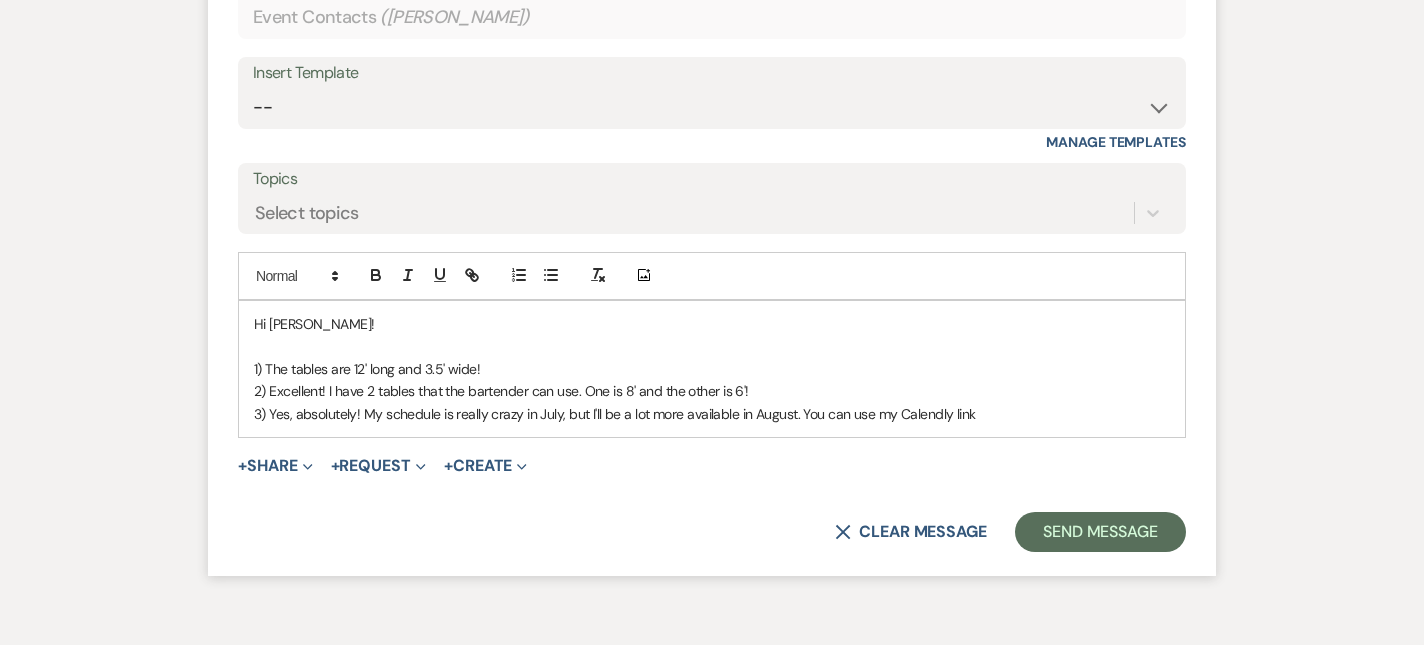 click on "Add Photo" at bounding box center [712, 276] 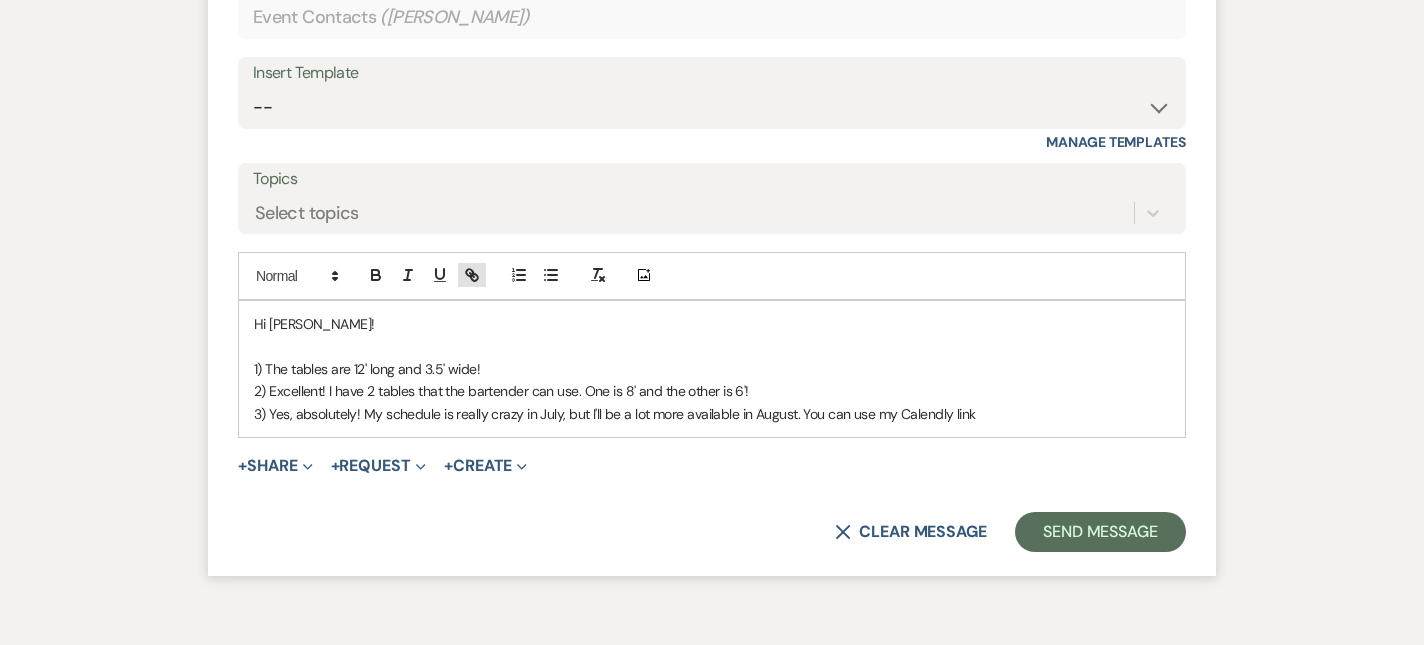click 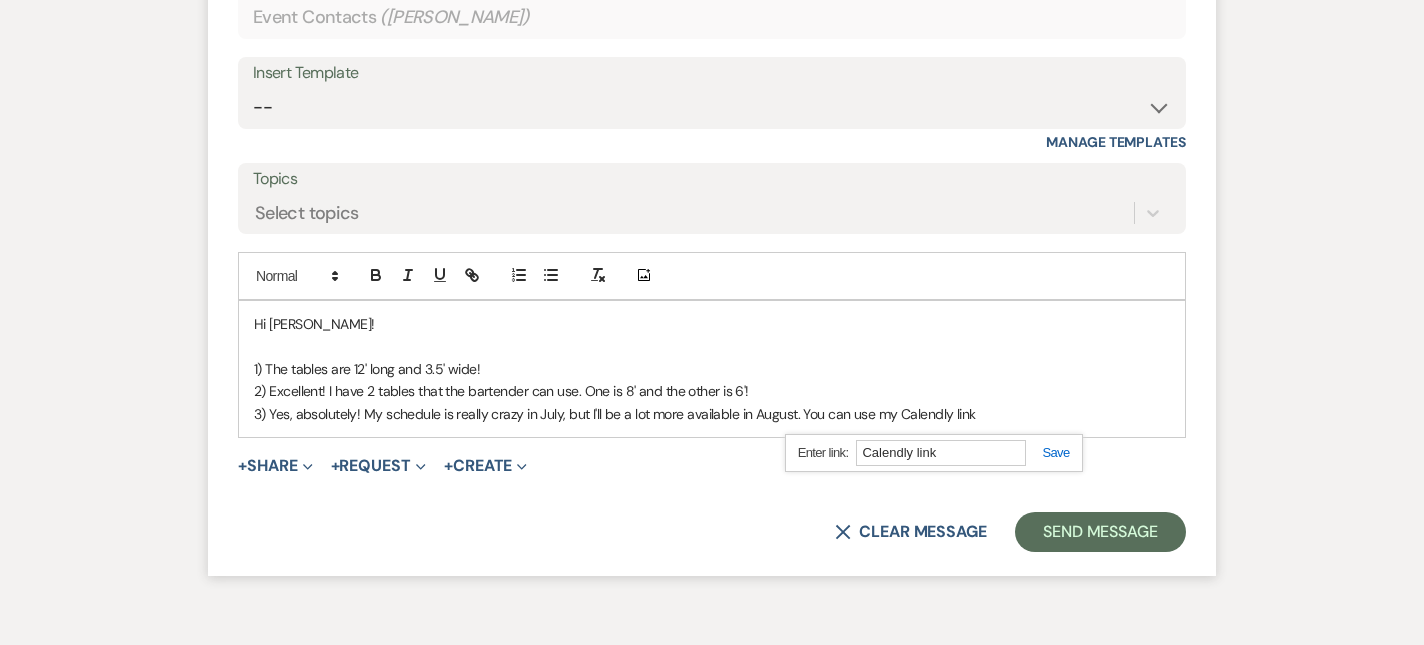 click on "3) Yes, absolutely! My schedule is really crazy in July, but I'll be a lot more available in August. You can use my Calendly link" at bounding box center (712, 414) 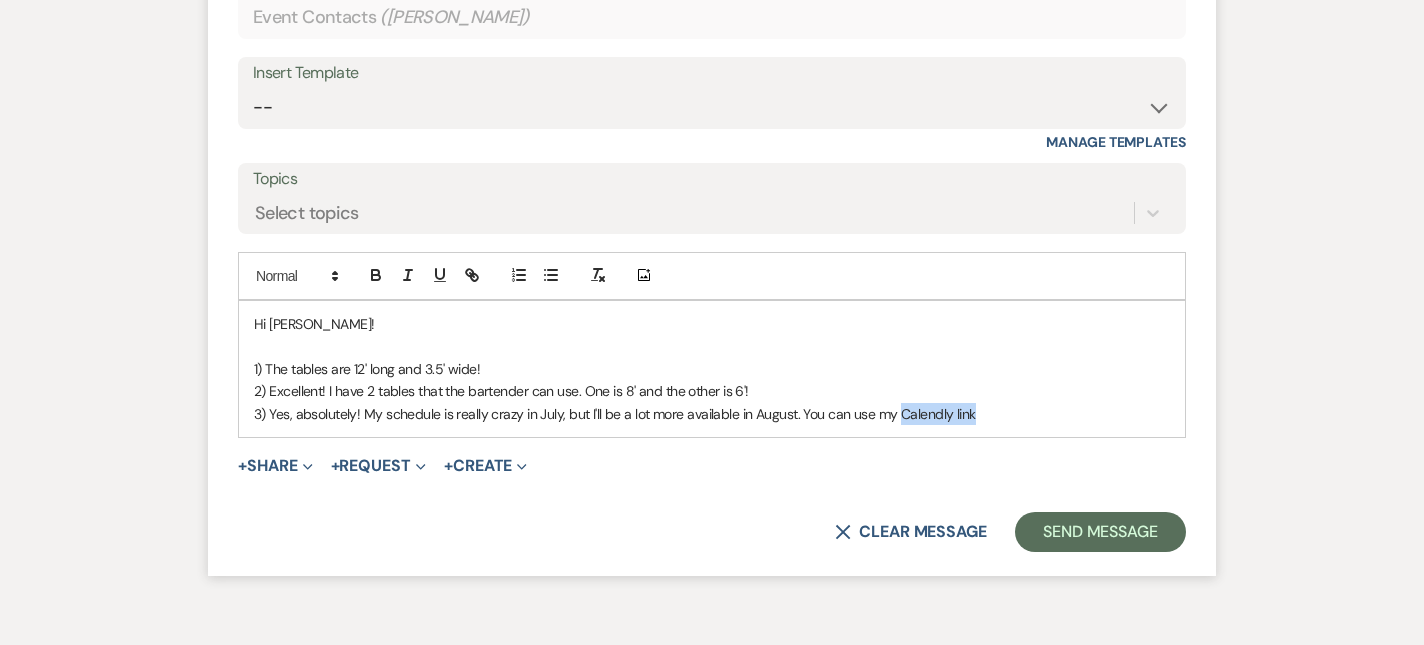drag, startPoint x: 970, startPoint y: 412, endPoint x: 899, endPoint y: 412, distance: 71 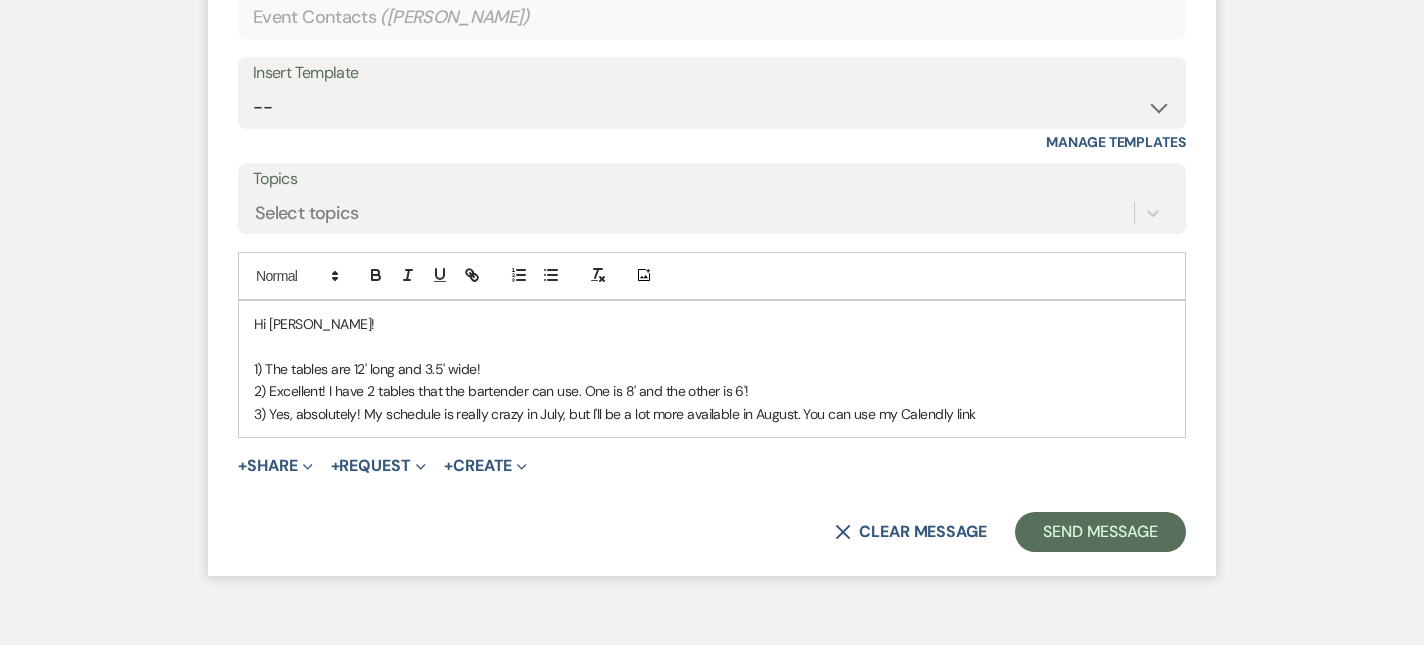 click at bounding box center (424, 276) 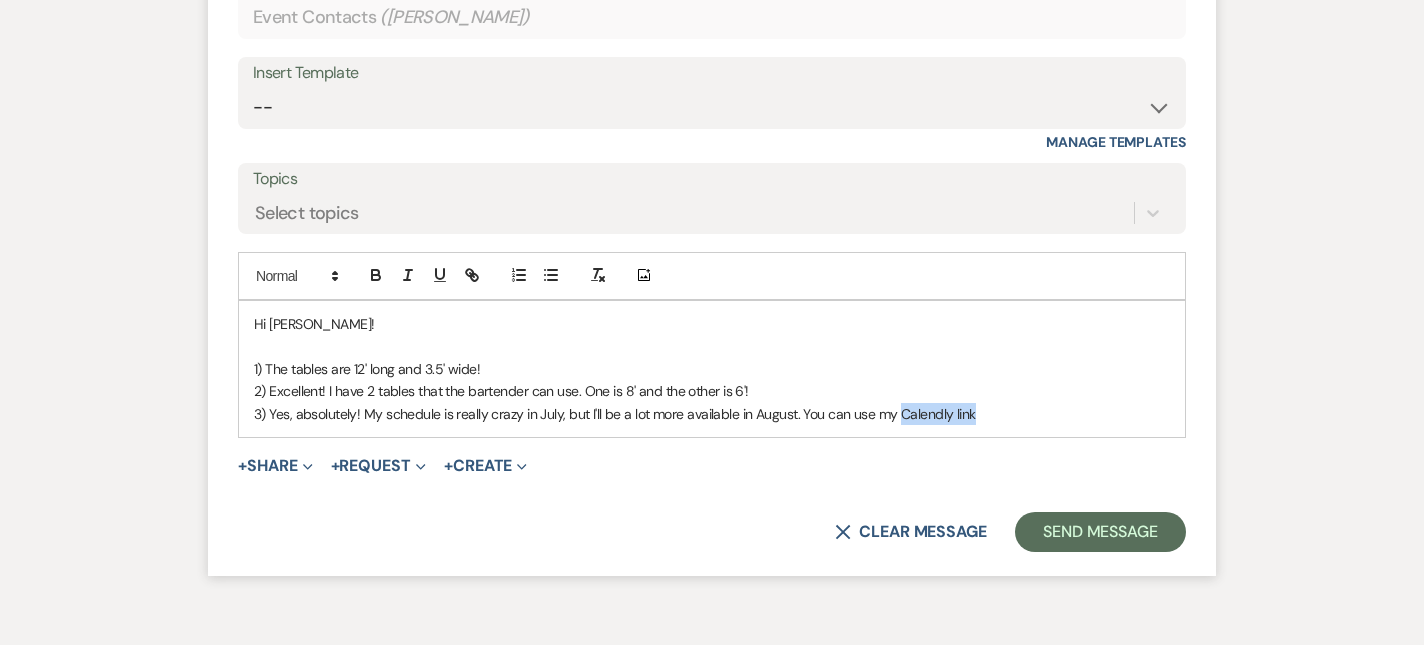 drag, startPoint x: 968, startPoint y: 413, endPoint x: 895, endPoint y: 413, distance: 73 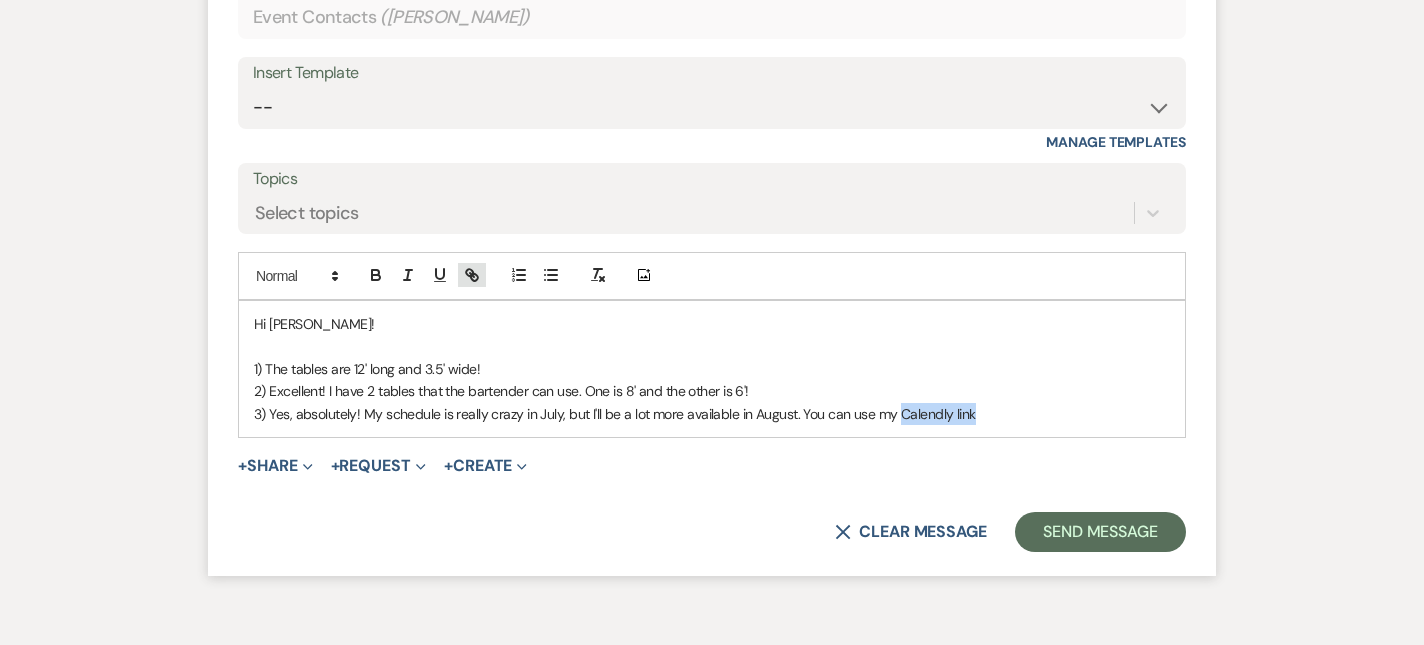 click 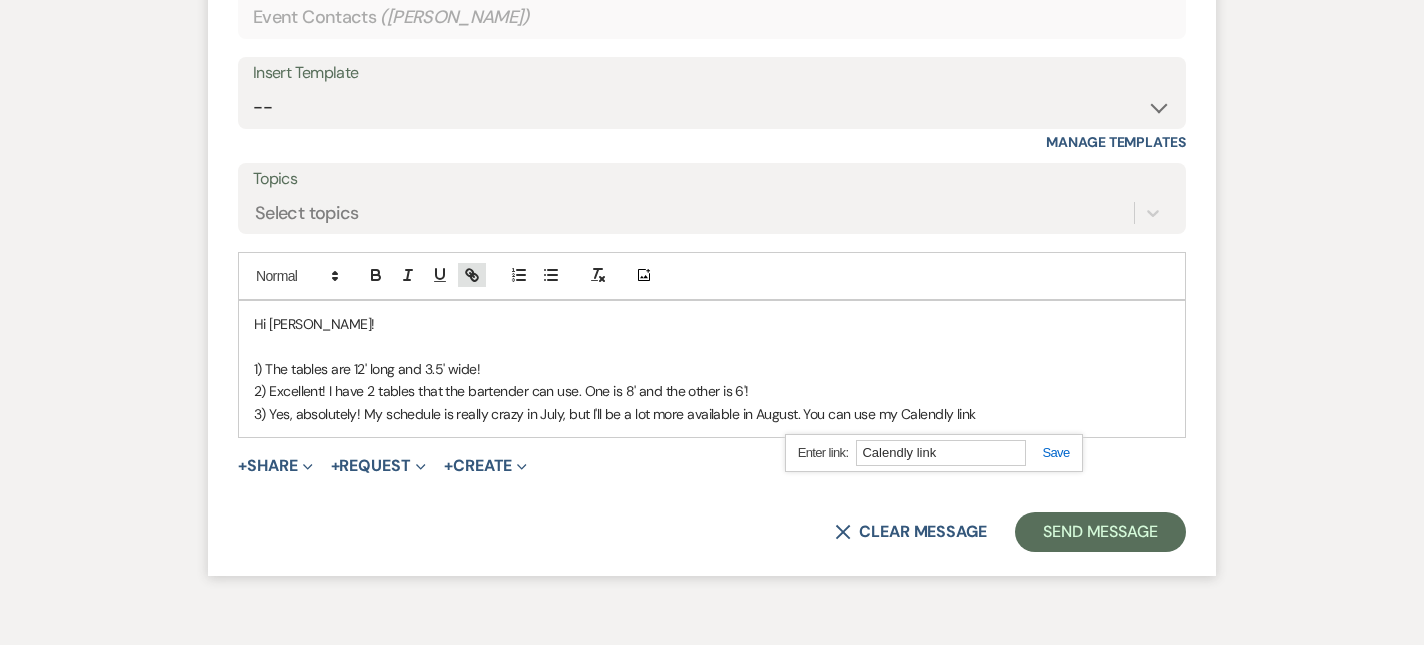 paste on "[URL][DOMAIN_NAME]" 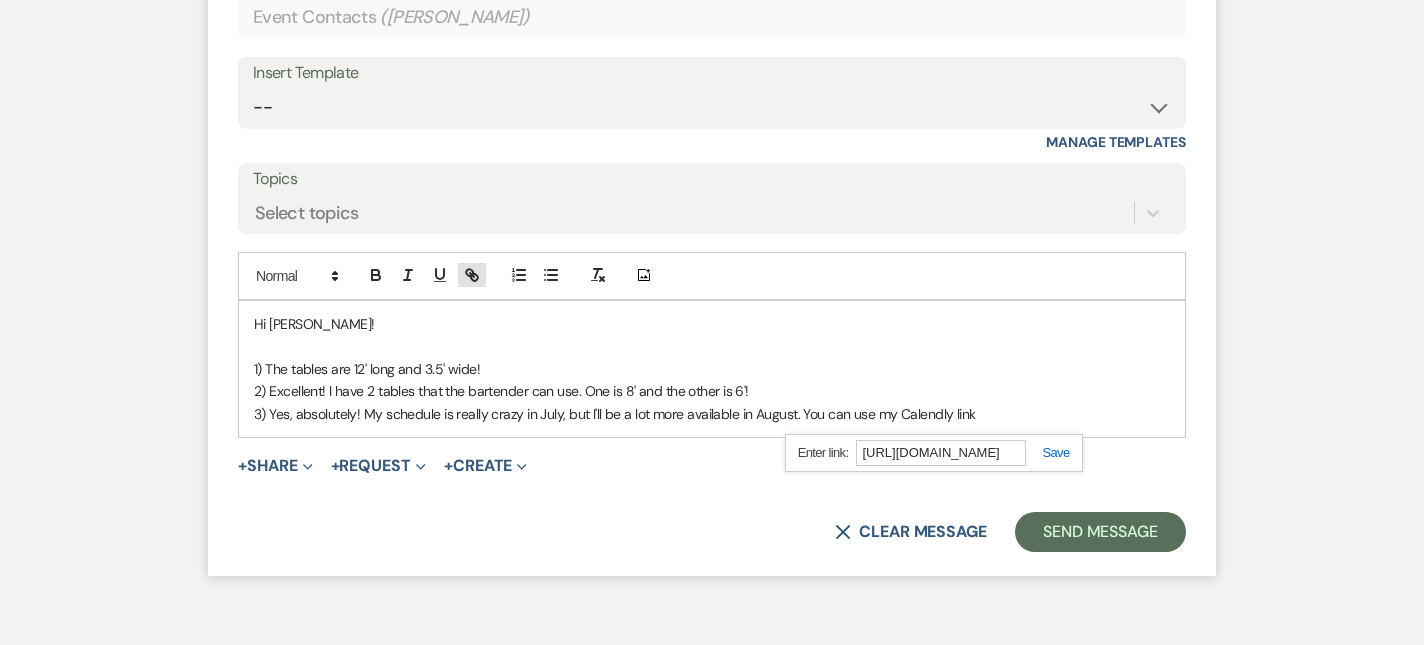 scroll, scrollTop: 0, scrollLeft: 99, axis: horizontal 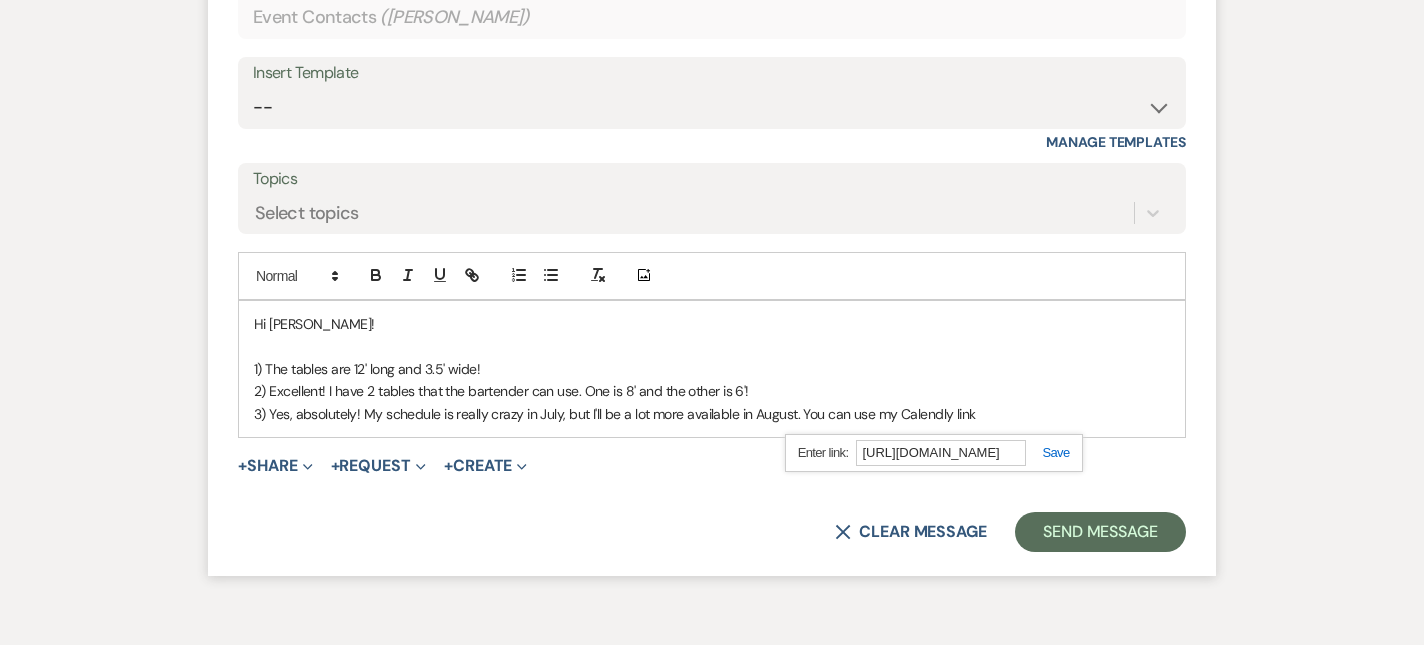 type on "[URL][DOMAIN_NAME]" 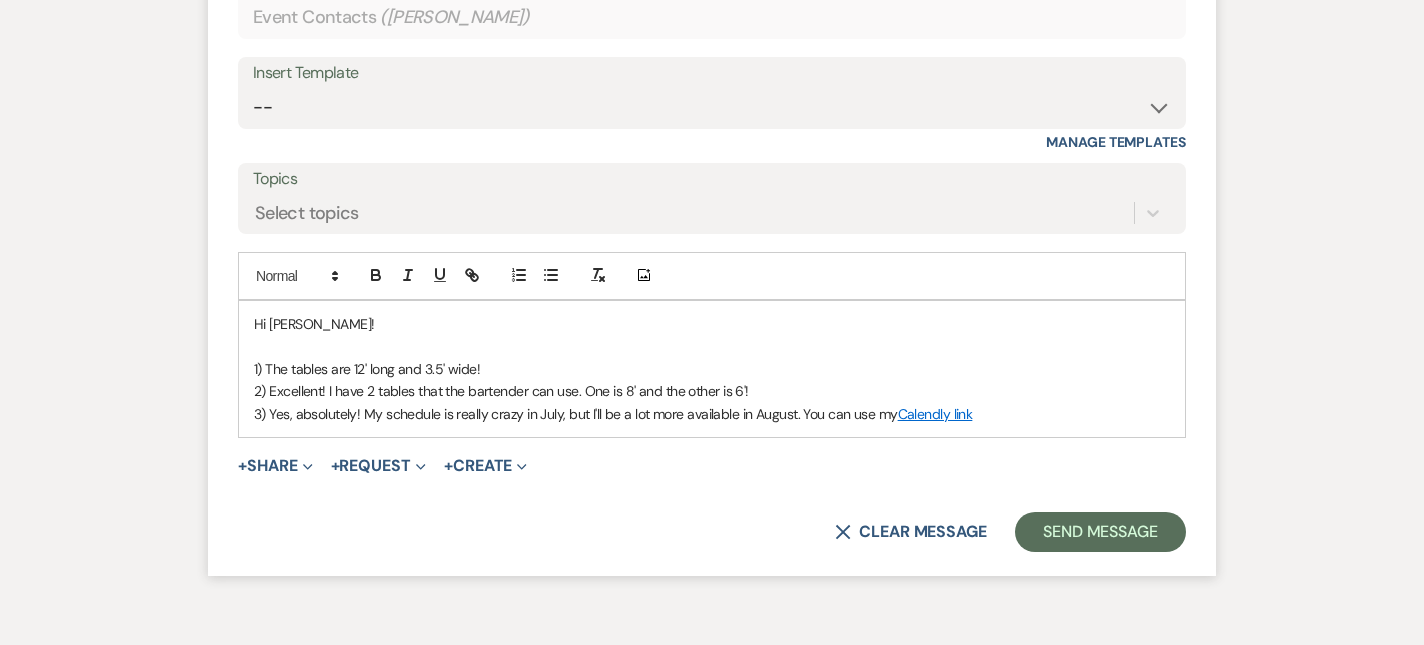 click on "3) Yes, absolutely! My schedule is really crazy in July, but I'll be a lot more available in August. You can use my  Calendly link" at bounding box center (712, 414) 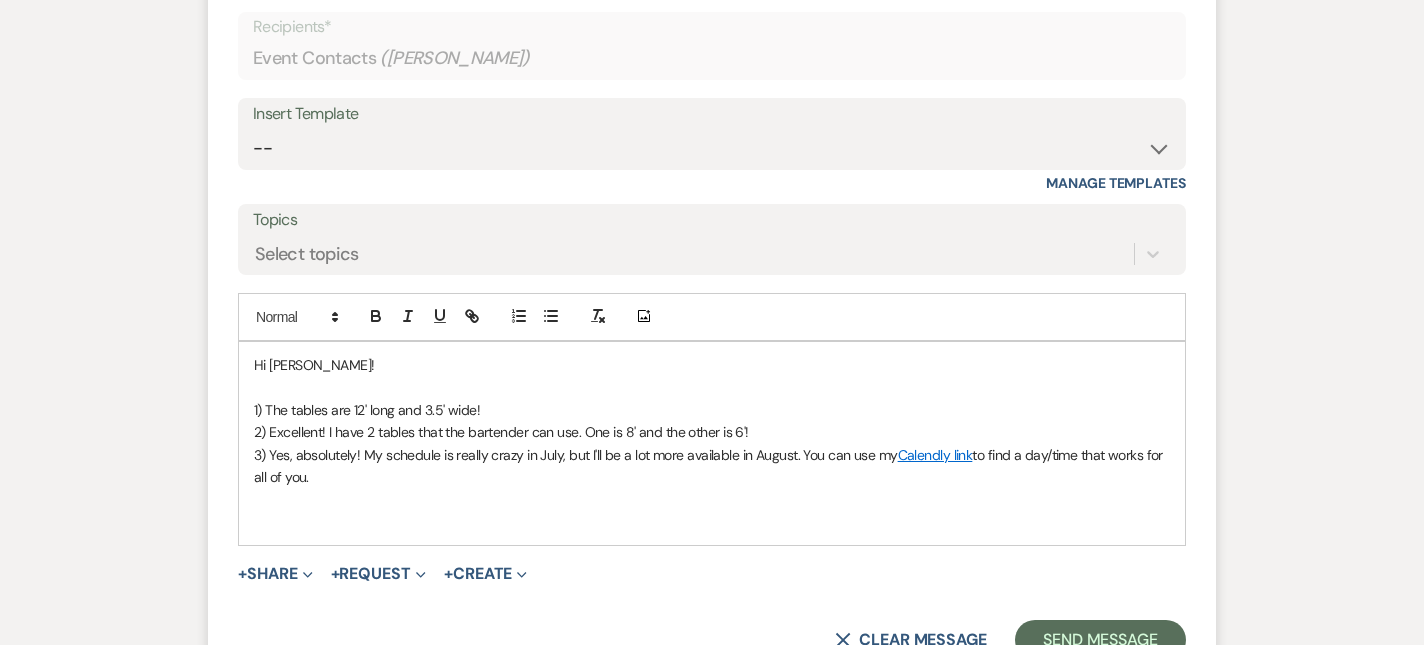scroll, scrollTop: 5457, scrollLeft: 0, axis: vertical 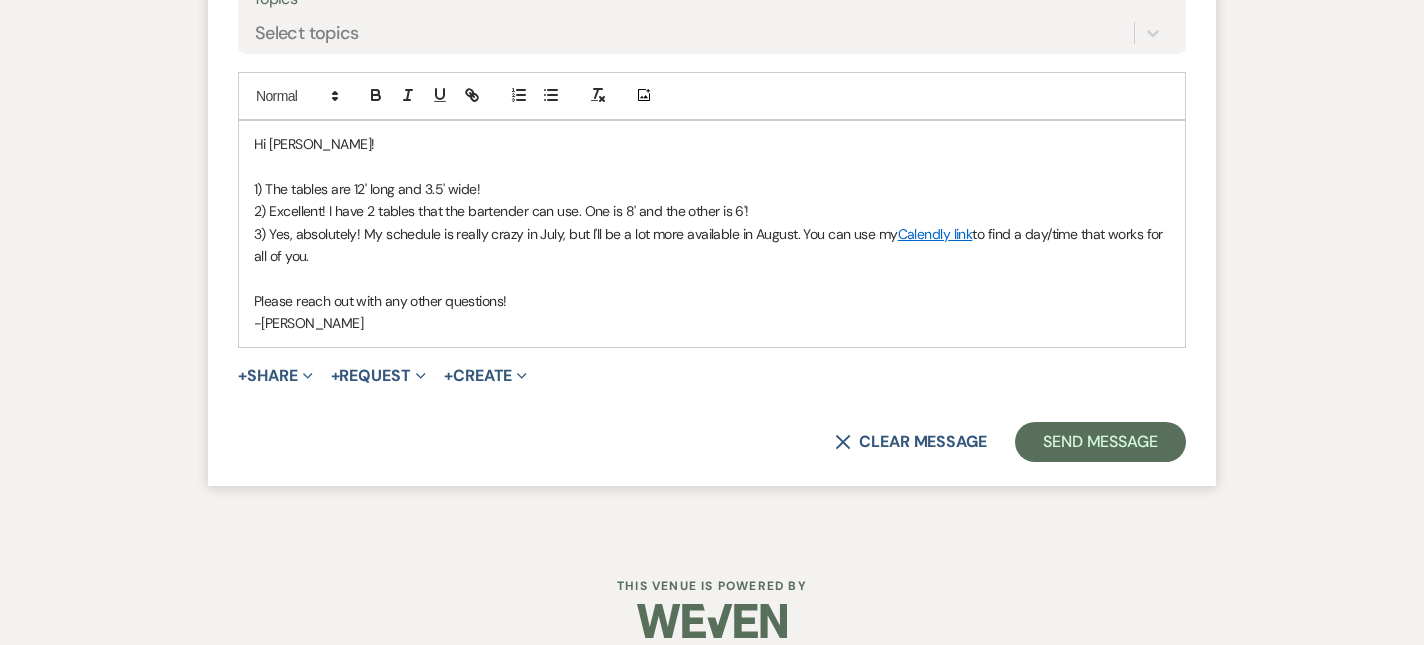 click on "Hi [PERSON_NAME]! 1) The tables are 12' long and 3.5' wide! 2) Excellent! I have 2 tables that the bartender can use. One is 8' and the other is 6'! 3) Yes, absolutely! My schedule is really crazy in July, but I'll be a lot more available in August. You can use my  Calendly link  to find a day/time that works for all of you. Please reach out with any other questions! -[PERSON_NAME]" at bounding box center [712, 234] 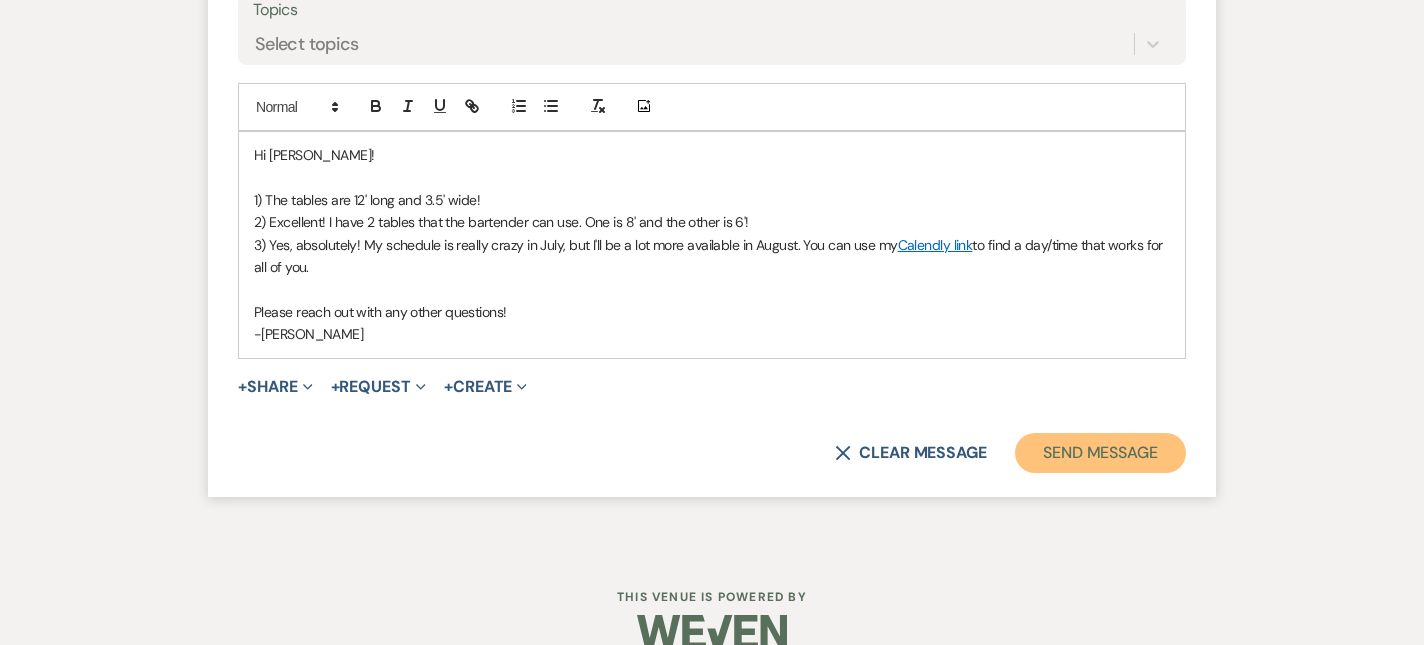 click on "Send Message" at bounding box center (1100, 453) 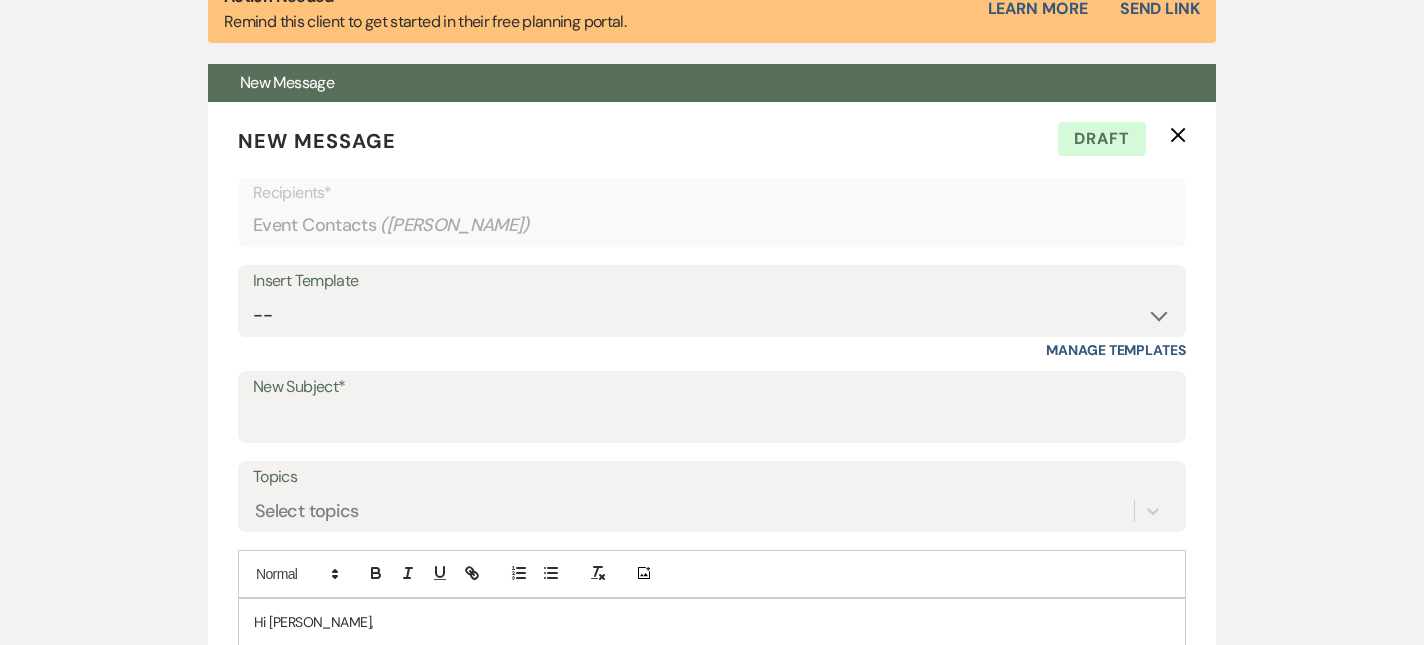 scroll, scrollTop: 0, scrollLeft: 0, axis: both 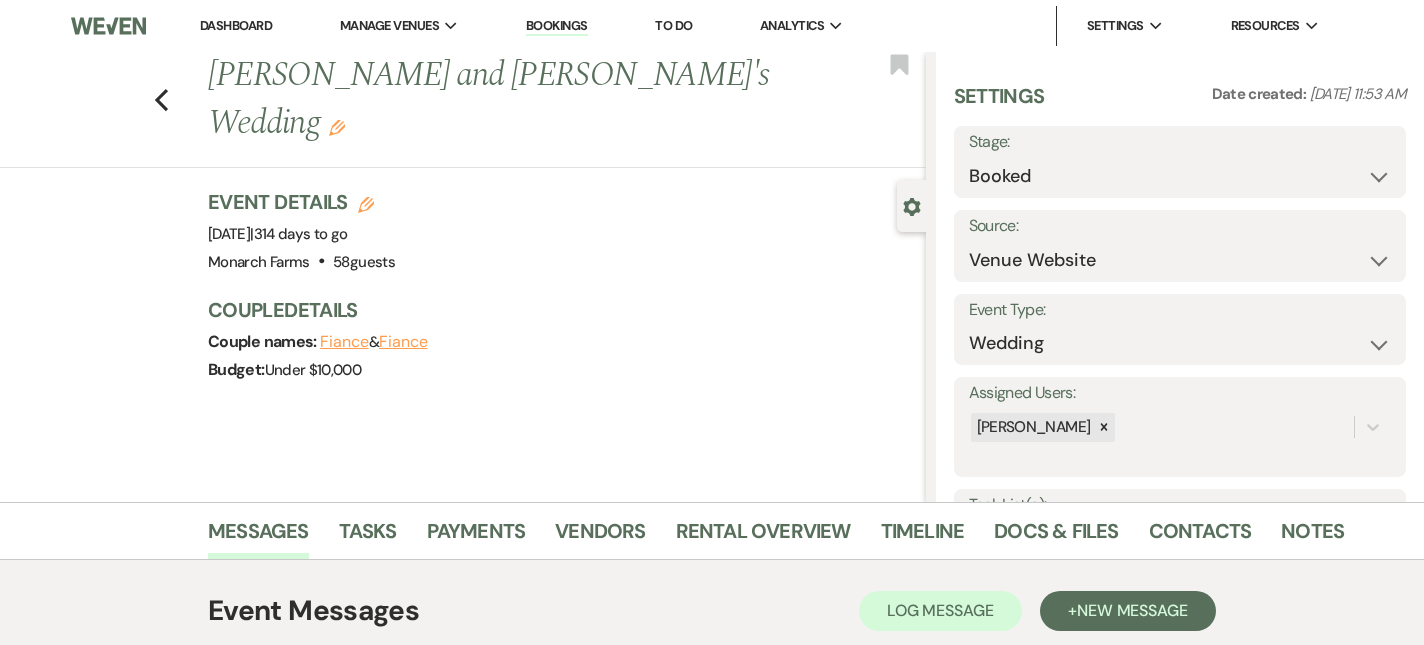 click on "Dashboard" at bounding box center (236, 25) 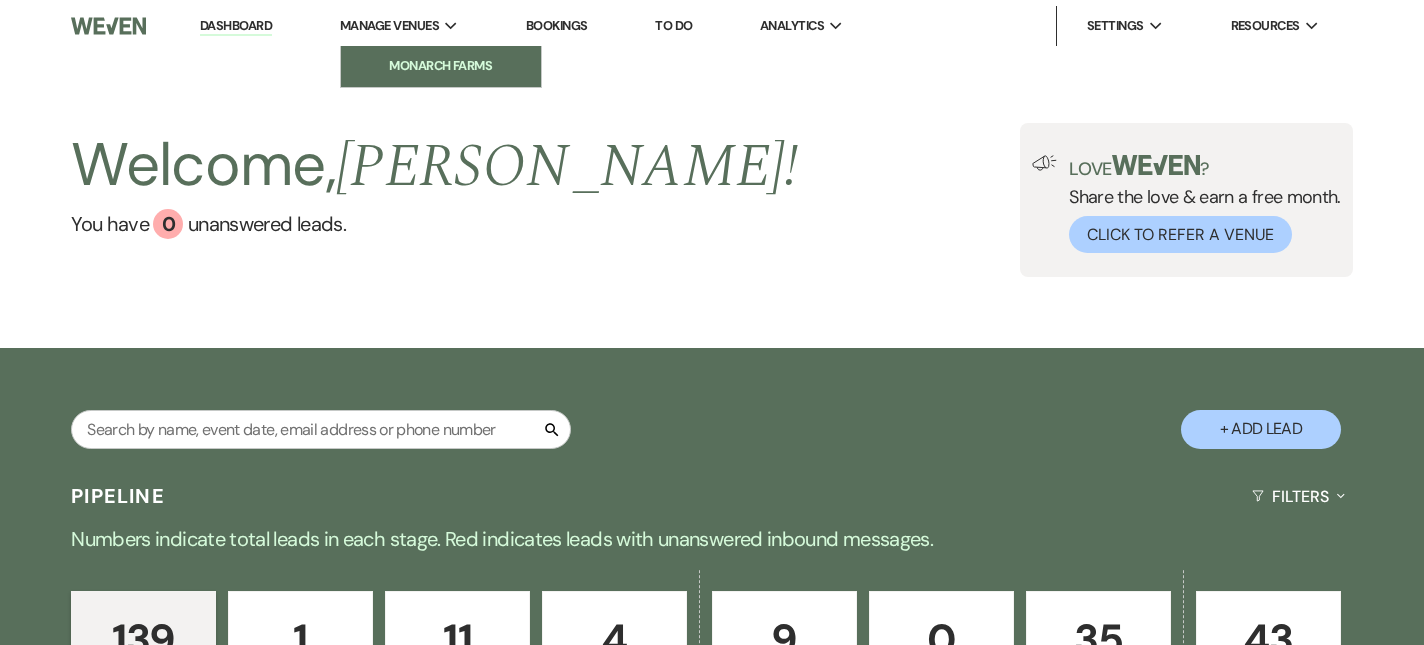 click on "Monarch Farms" at bounding box center [441, 66] 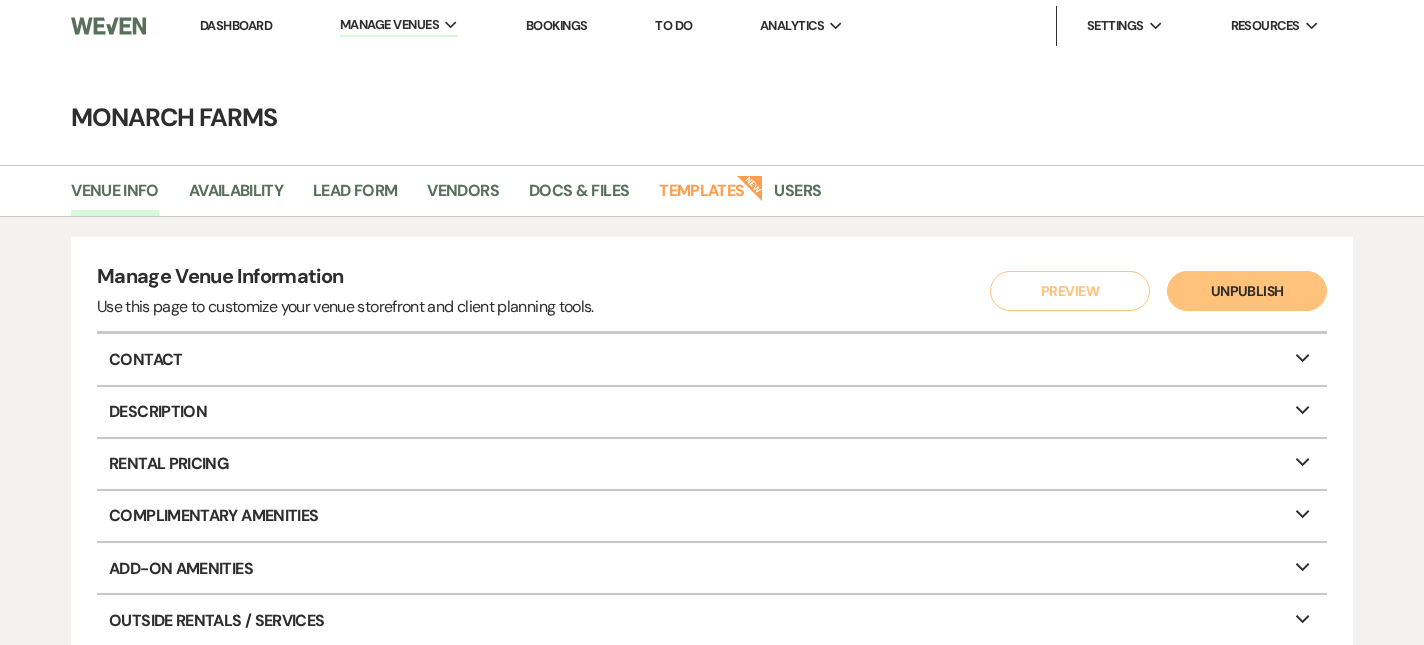 click on "Vendors" at bounding box center [478, 195] 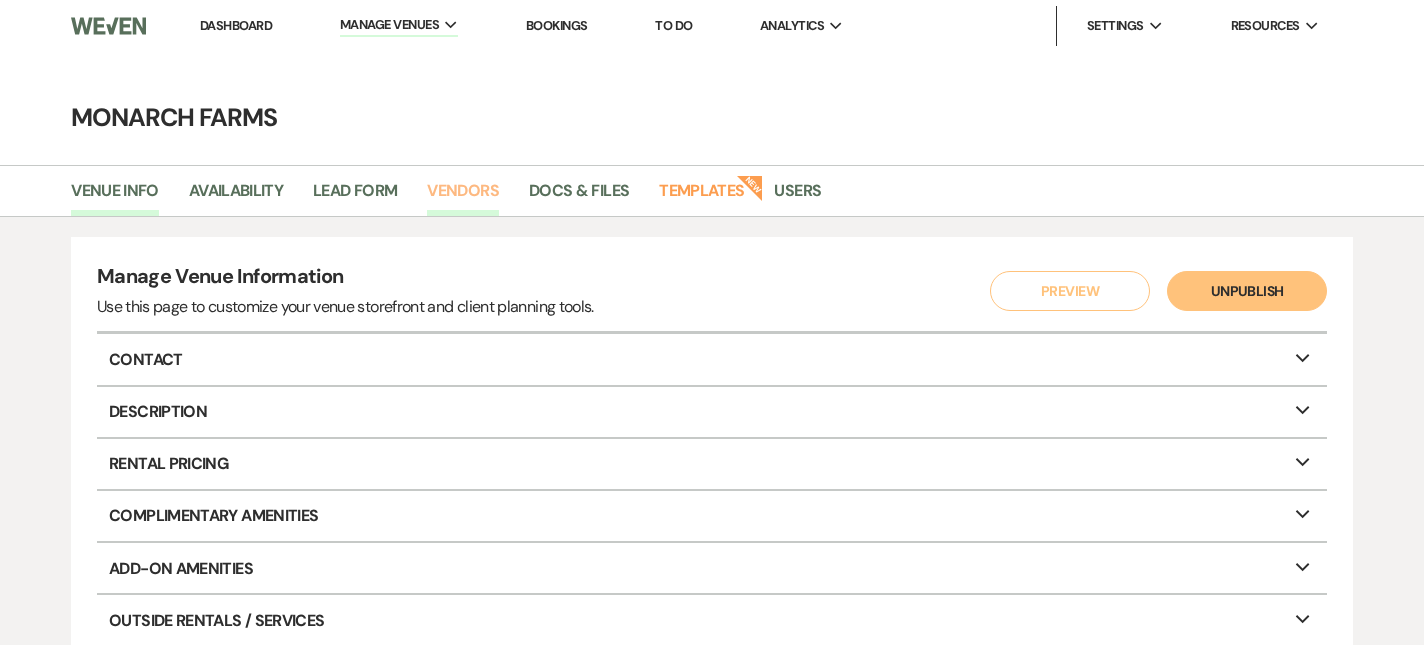 click on "Vendors" at bounding box center (463, 197) 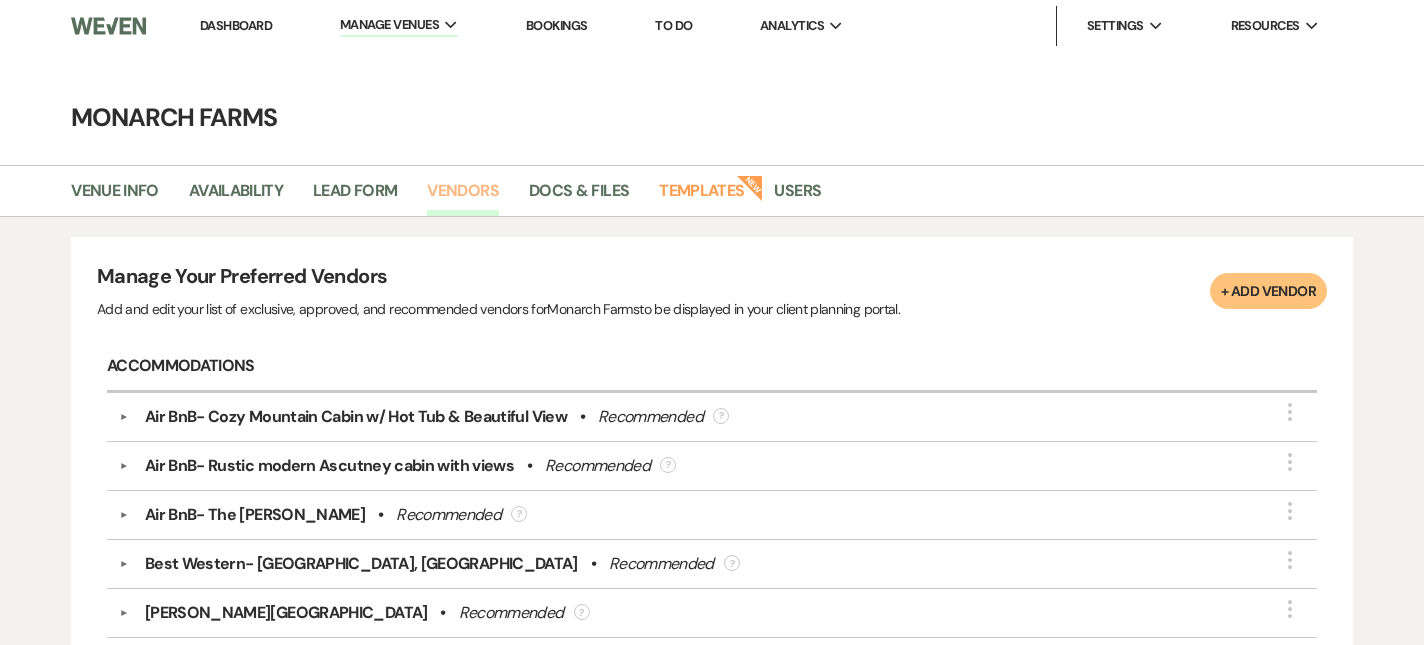 scroll, scrollTop: 192, scrollLeft: 0, axis: vertical 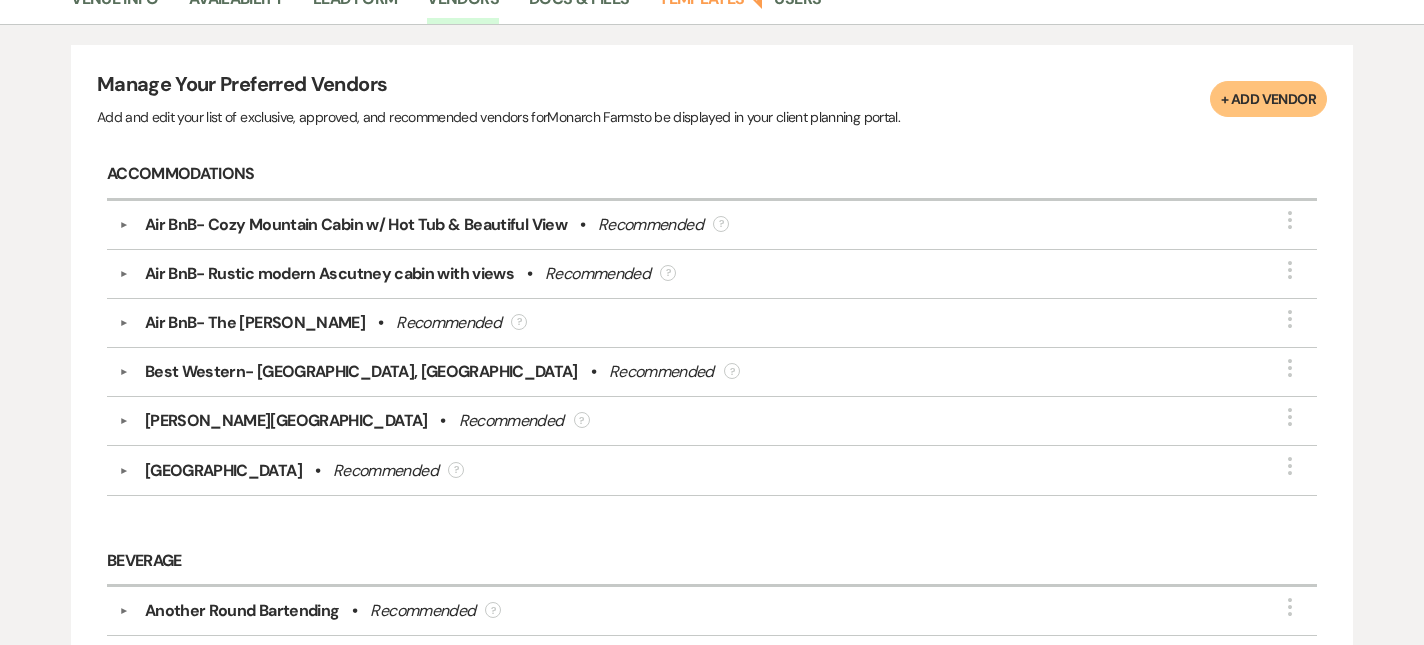 click on "▼" at bounding box center (124, 225) 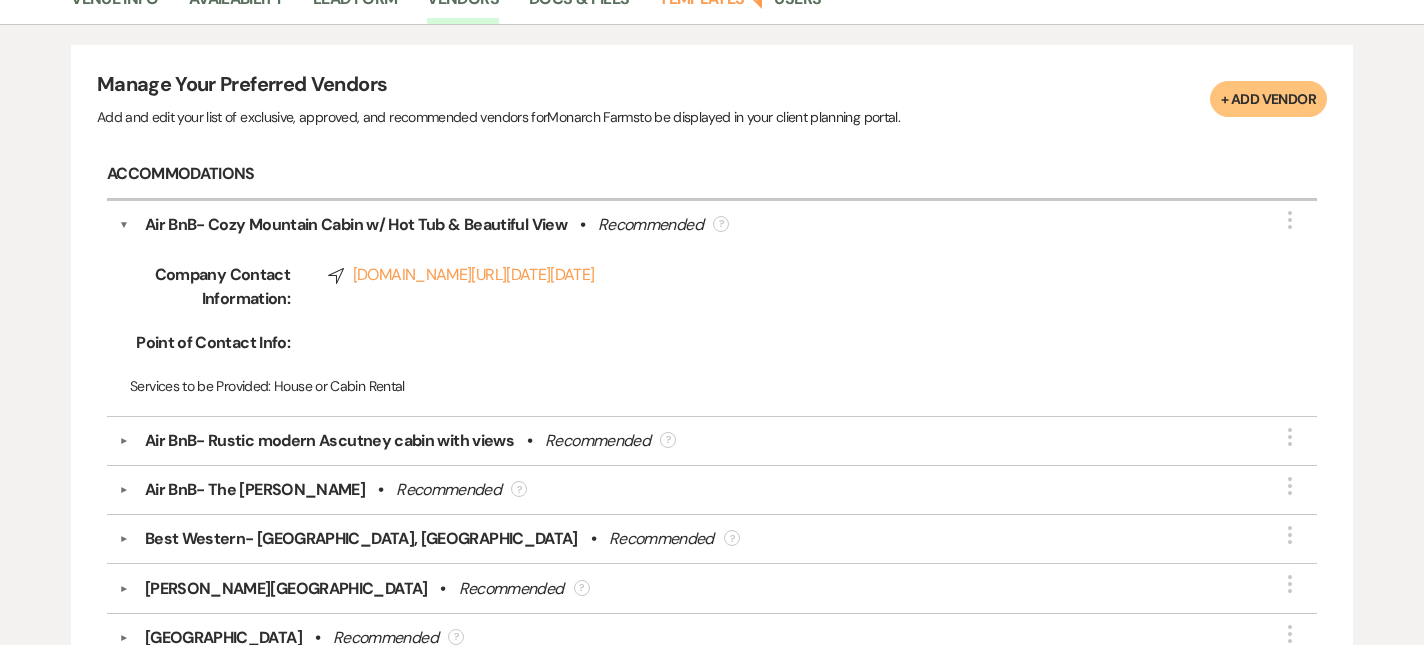 click on "Air BnB- Rustic modern Ascutney cabin with views • Recommended ?" at bounding box center [717, 441] 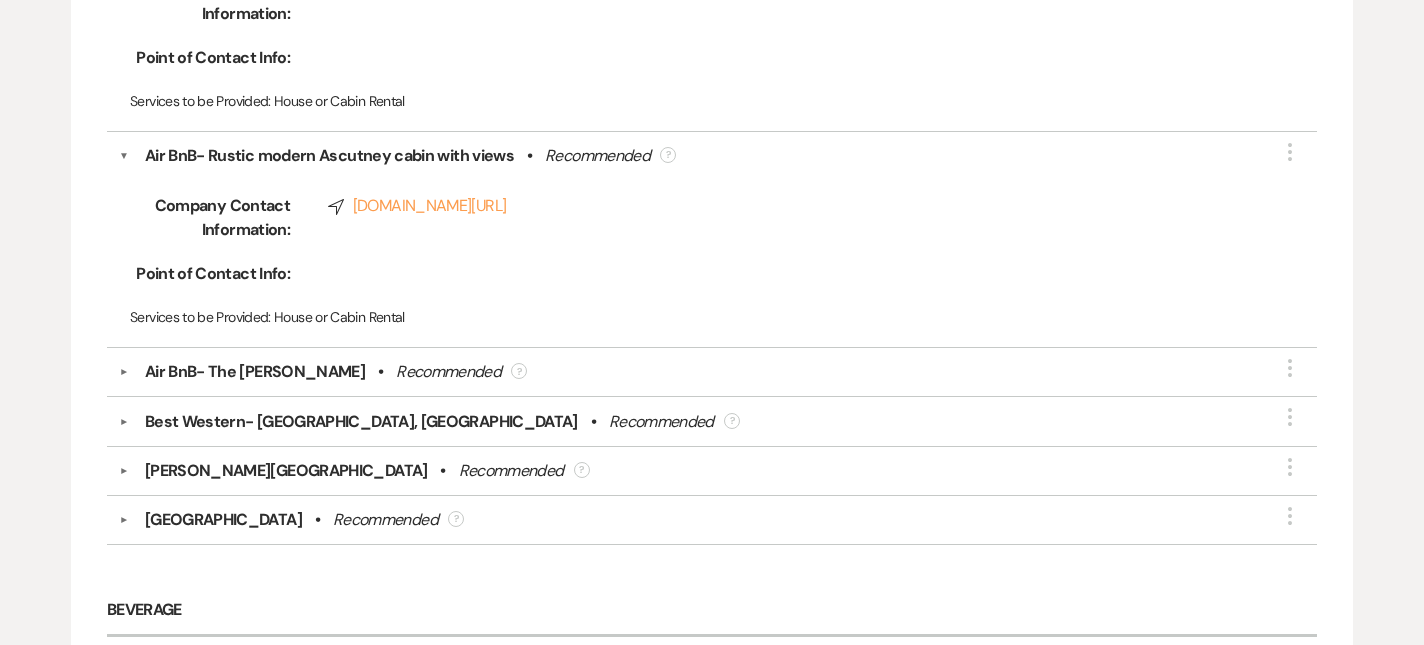 click on "Air BnB- The [PERSON_NAME] • Recommended ?" at bounding box center [717, 372] 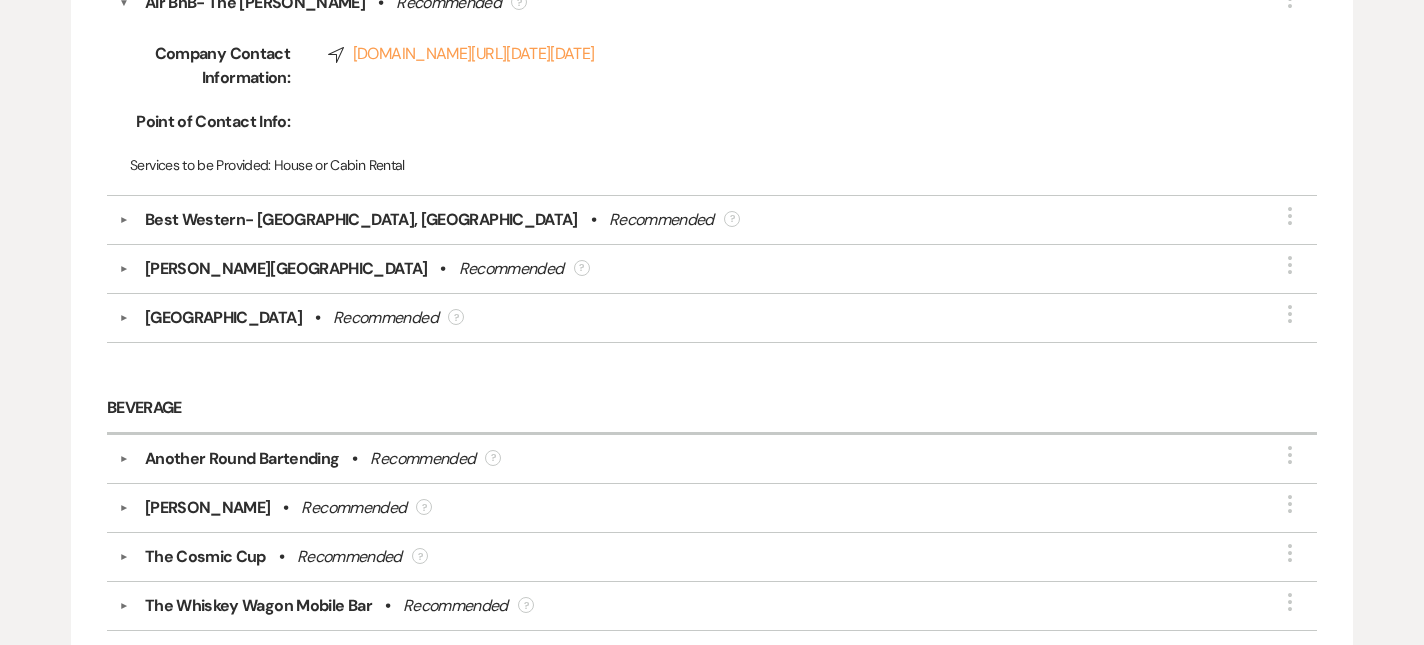 scroll, scrollTop: 845, scrollLeft: 0, axis: vertical 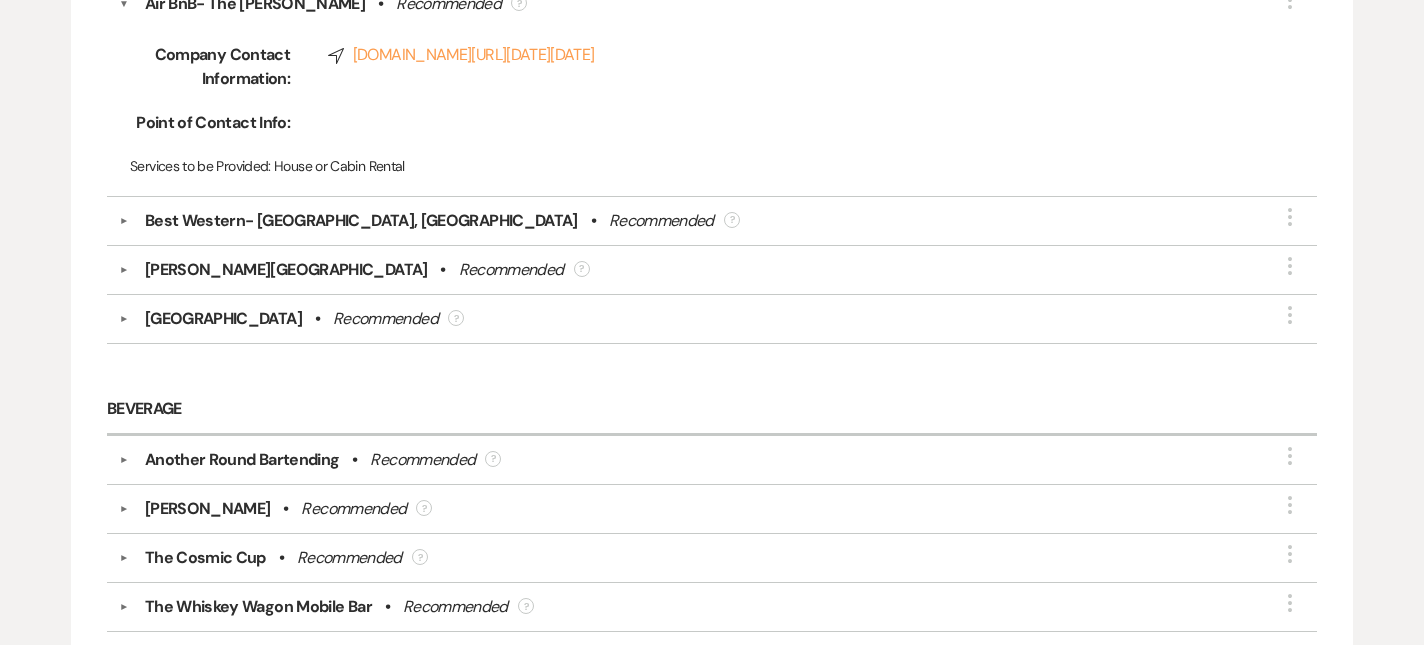 click on "▼ Best Western- [GEOGRAPHIC_DATA], [GEOGRAPHIC_DATA] • Recommended ? More" at bounding box center (712, 221) 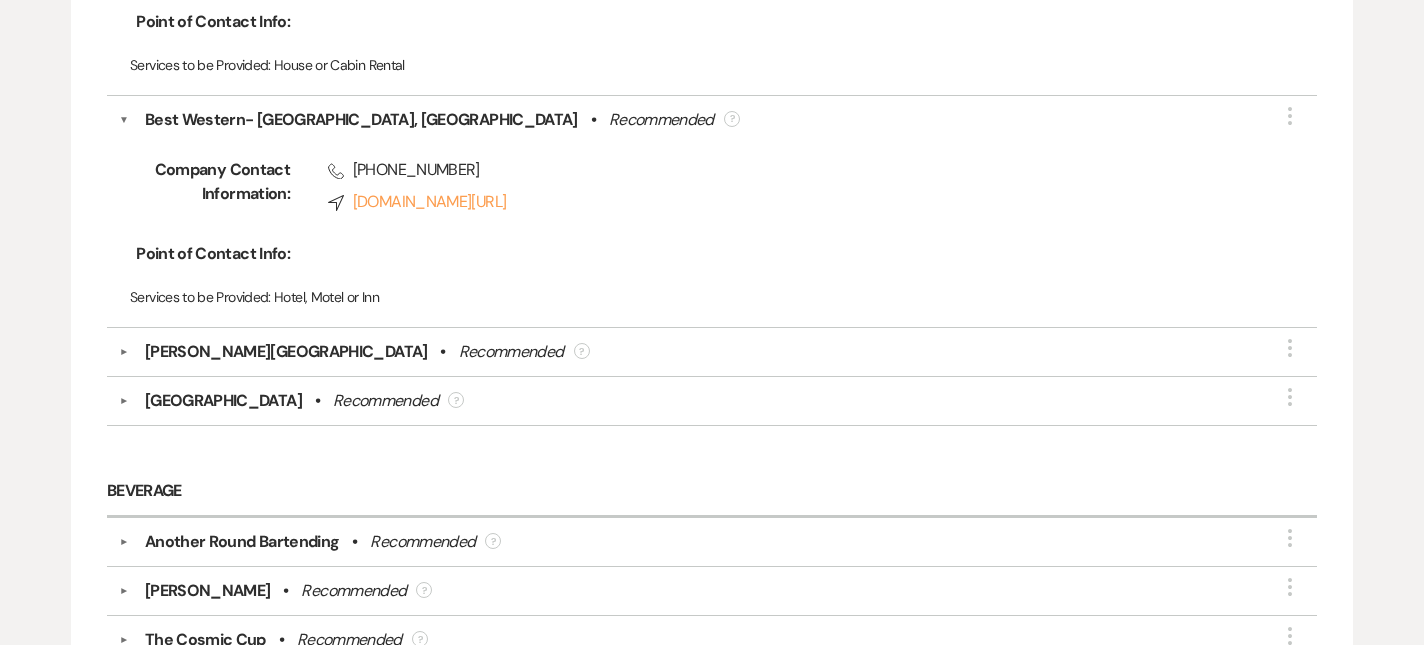 scroll, scrollTop: 962, scrollLeft: 0, axis: vertical 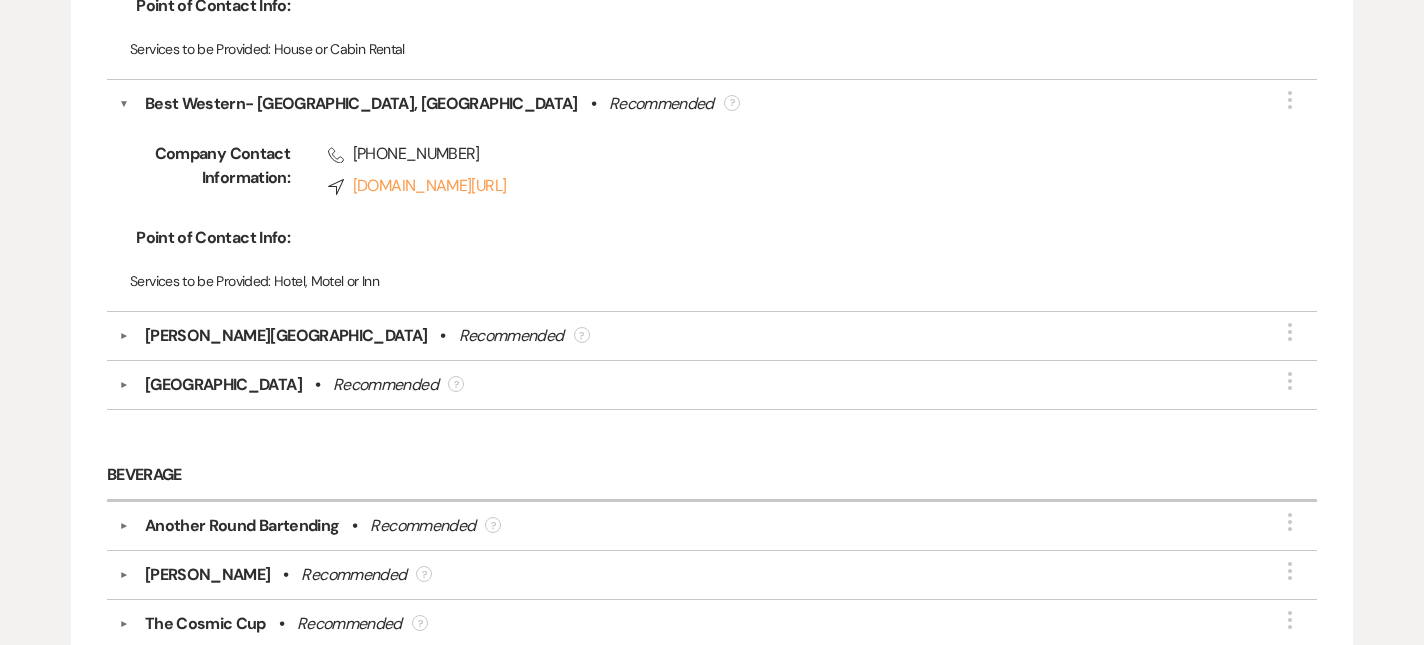 click on "▼" at bounding box center [124, 336] 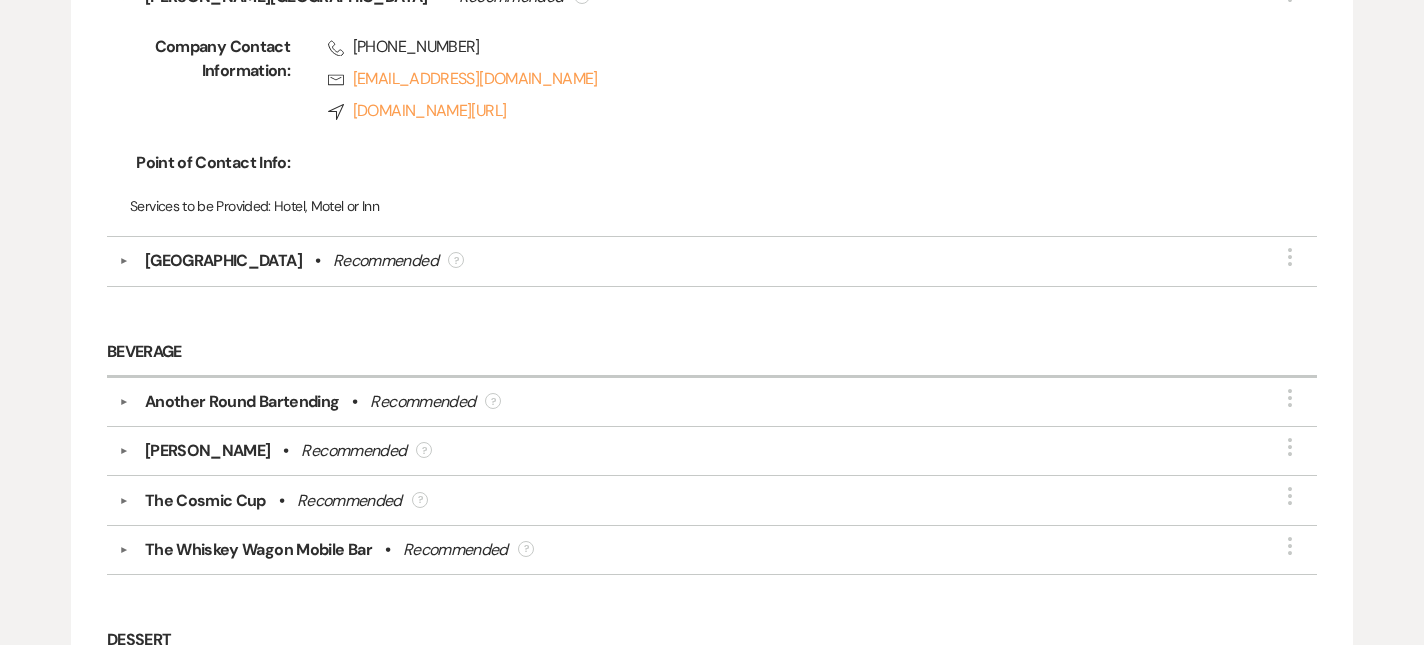 click on "[GEOGRAPHIC_DATA] • Recommended ?" at bounding box center [717, 261] 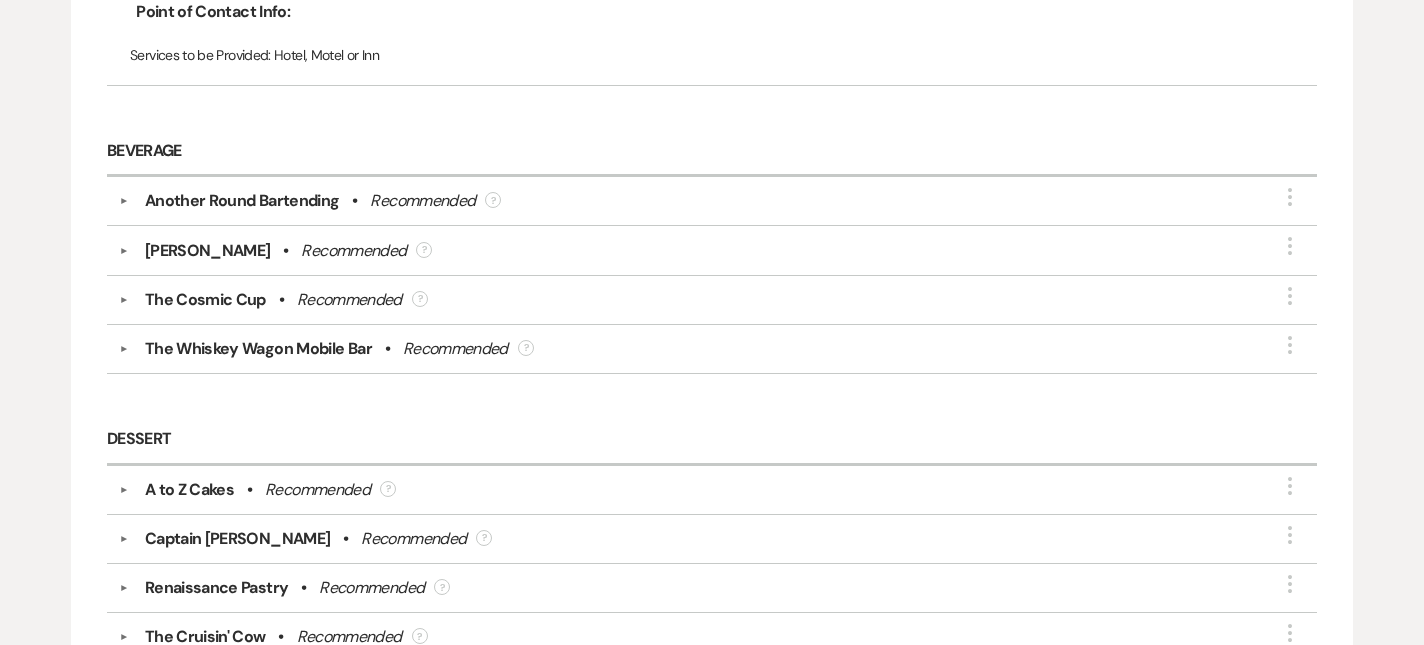 scroll, scrollTop: 1687, scrollLeft: 0, axis: vertical 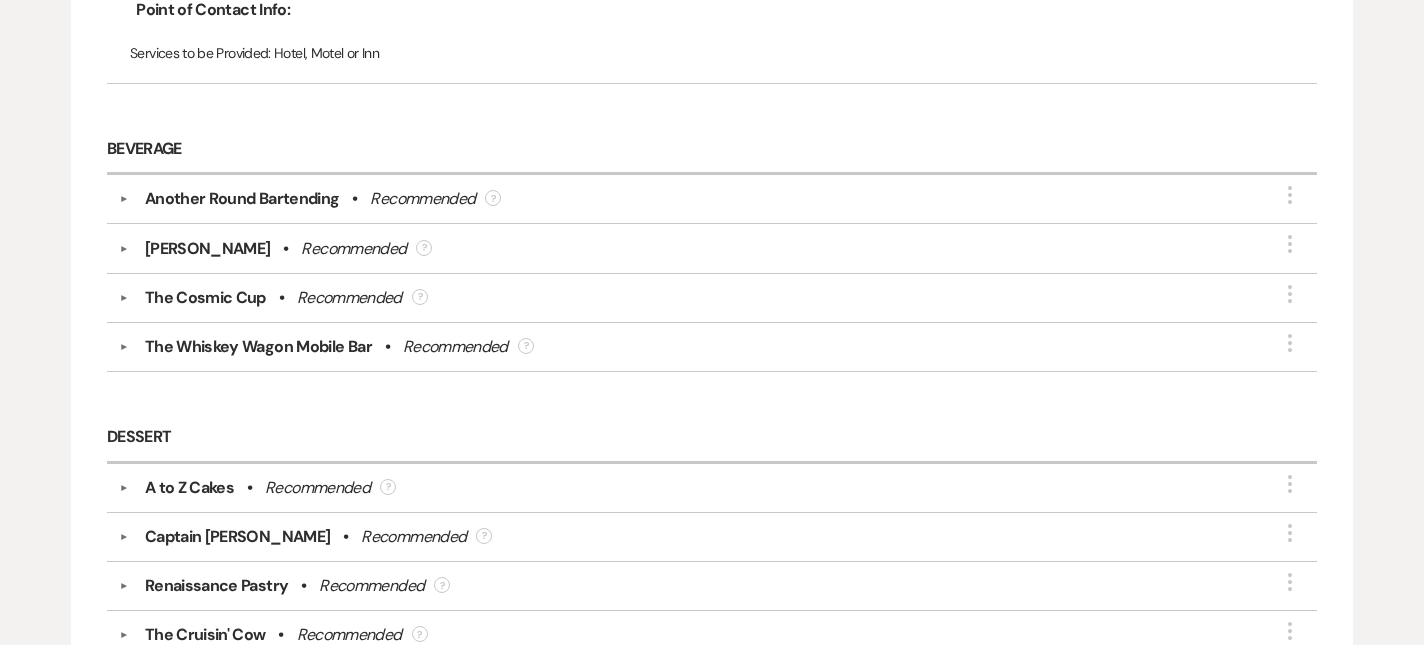 click on "Another Round Bartending • Recommended ?" at bounding box center (717, 199) 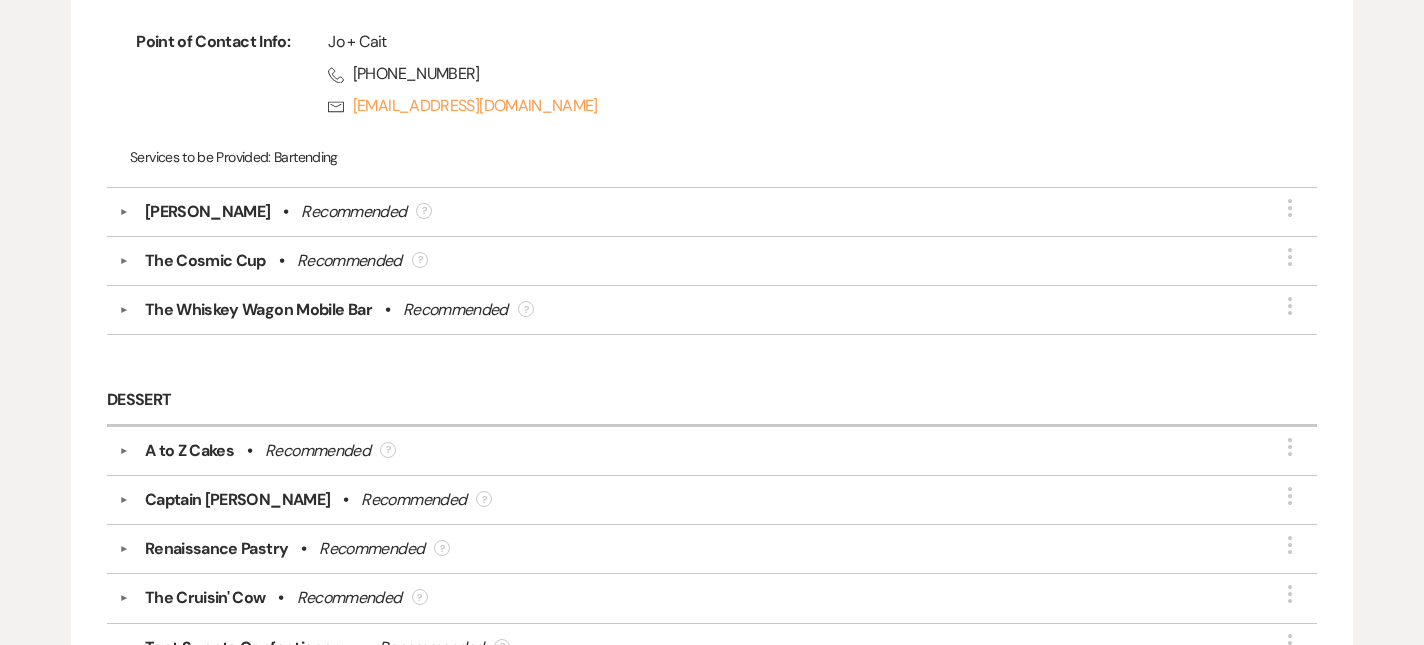 click on "▼" at bounding box center [124, 212] 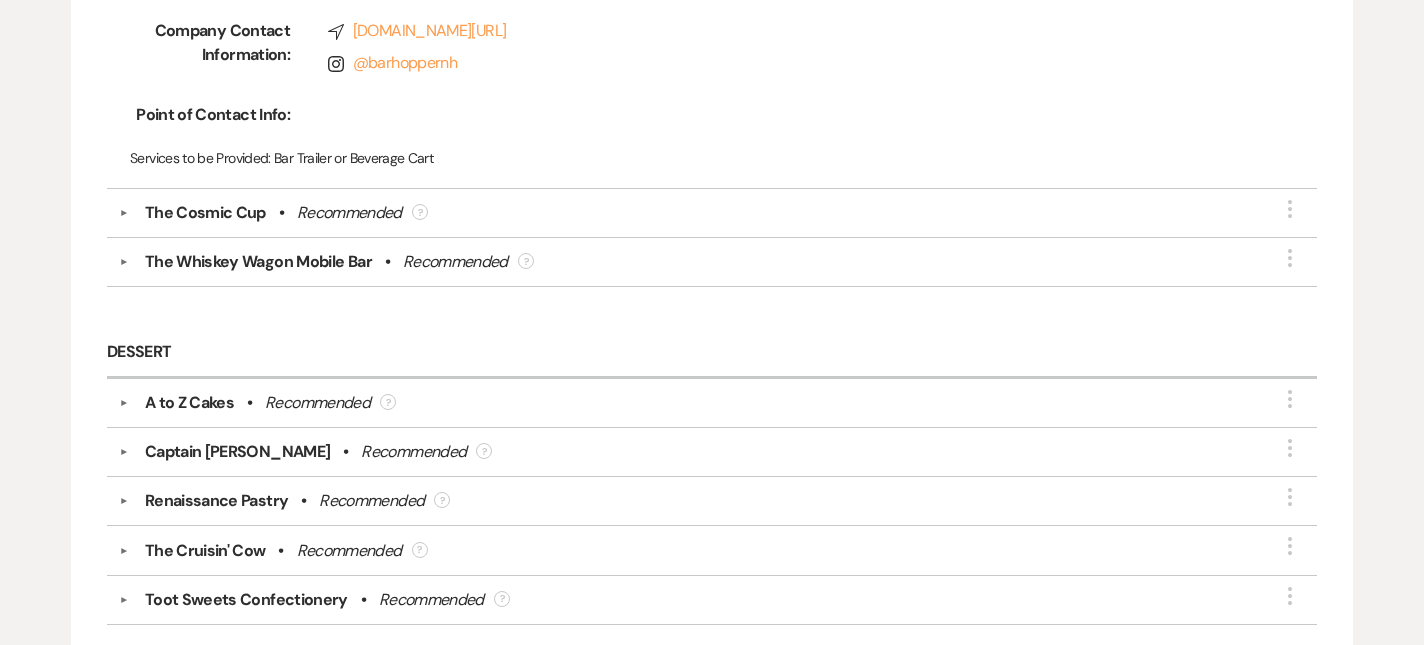 click on "The Cosmic Cup • Recommended ?" at bounding box center [717, 213] 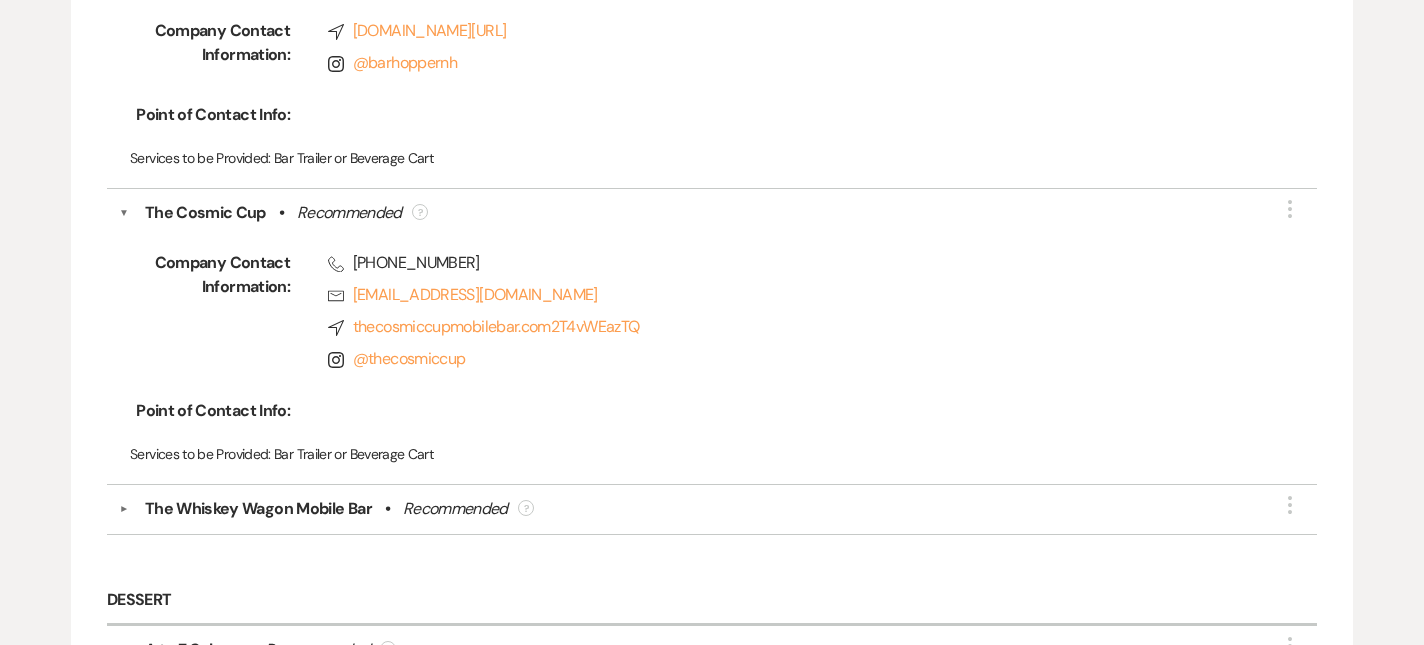scroll, scrollTop: 2455, scrollLeft: 0, axis: vertical 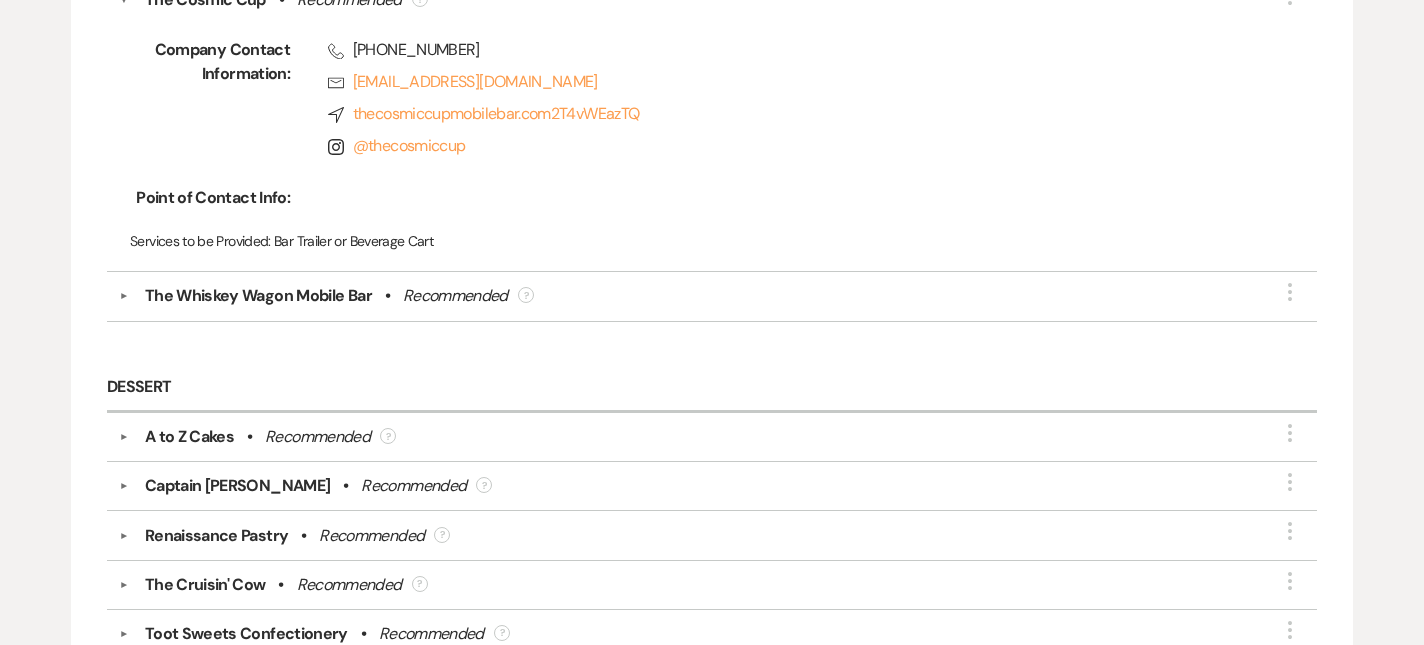 click on "The Whiskey Wagon Mobile Bar" at bounding box center (258, 296) 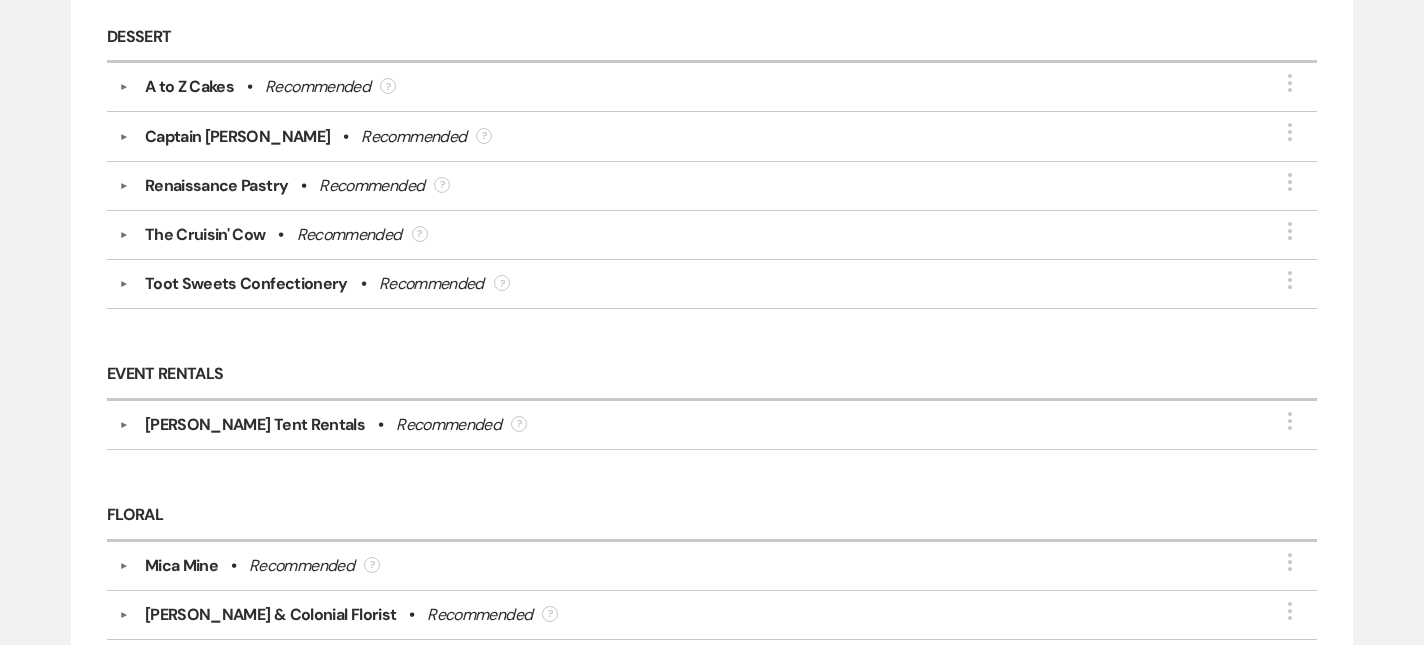 scroll, scrollTop: 2986, scrollLeft: 0, axis: vertical 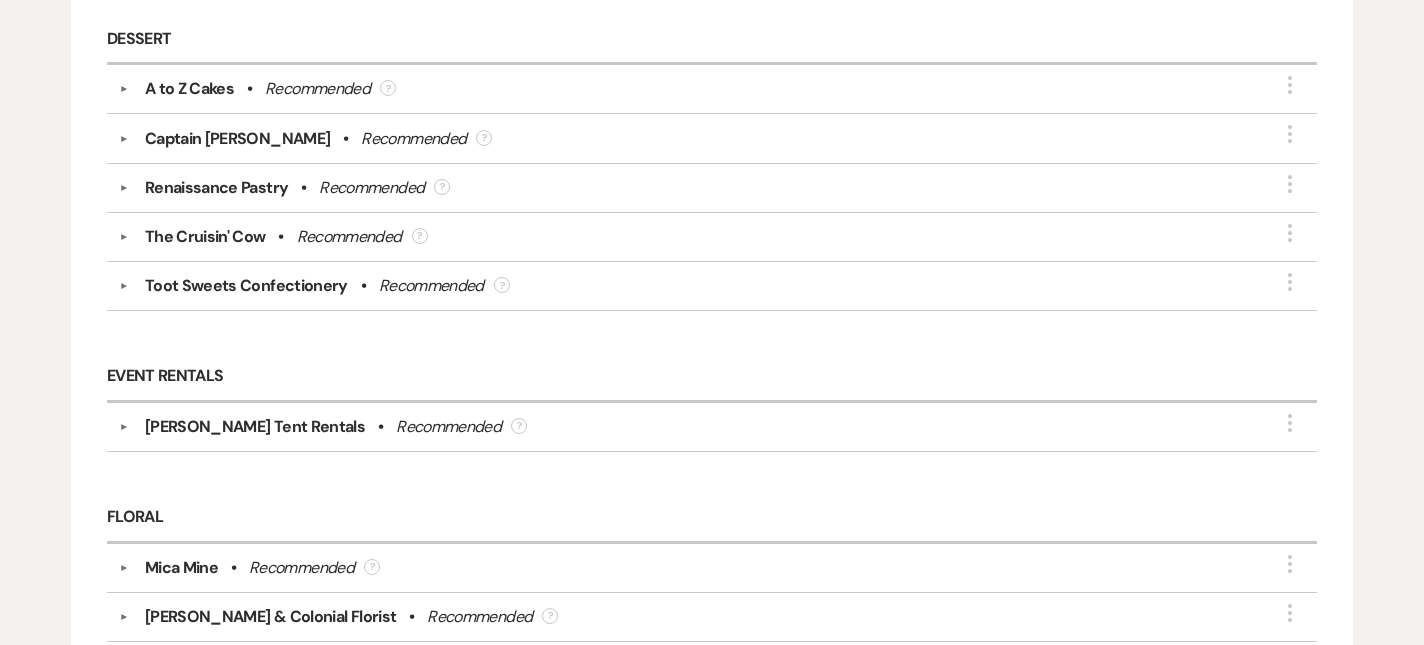 click on "A to Z Cakes" at bounding box center [189, 89] 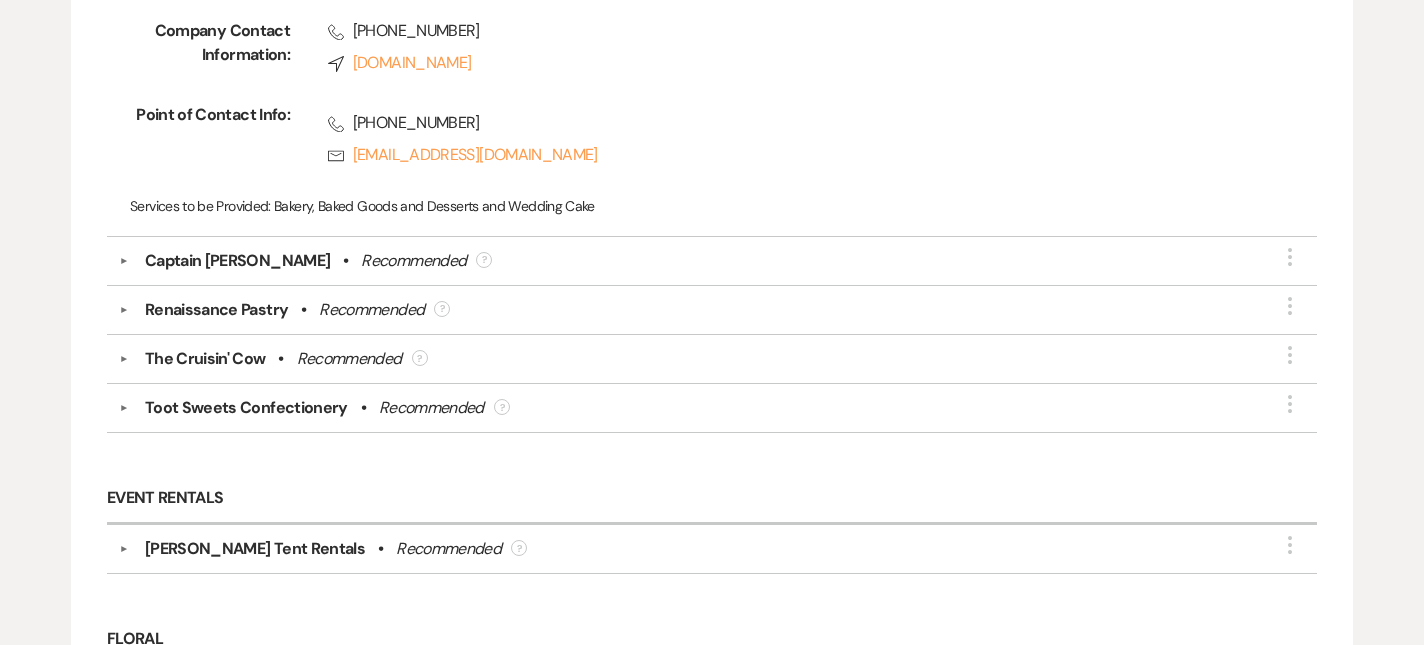 click on "Captain [PERSON_NAME]" at bounding box center [238, 261] 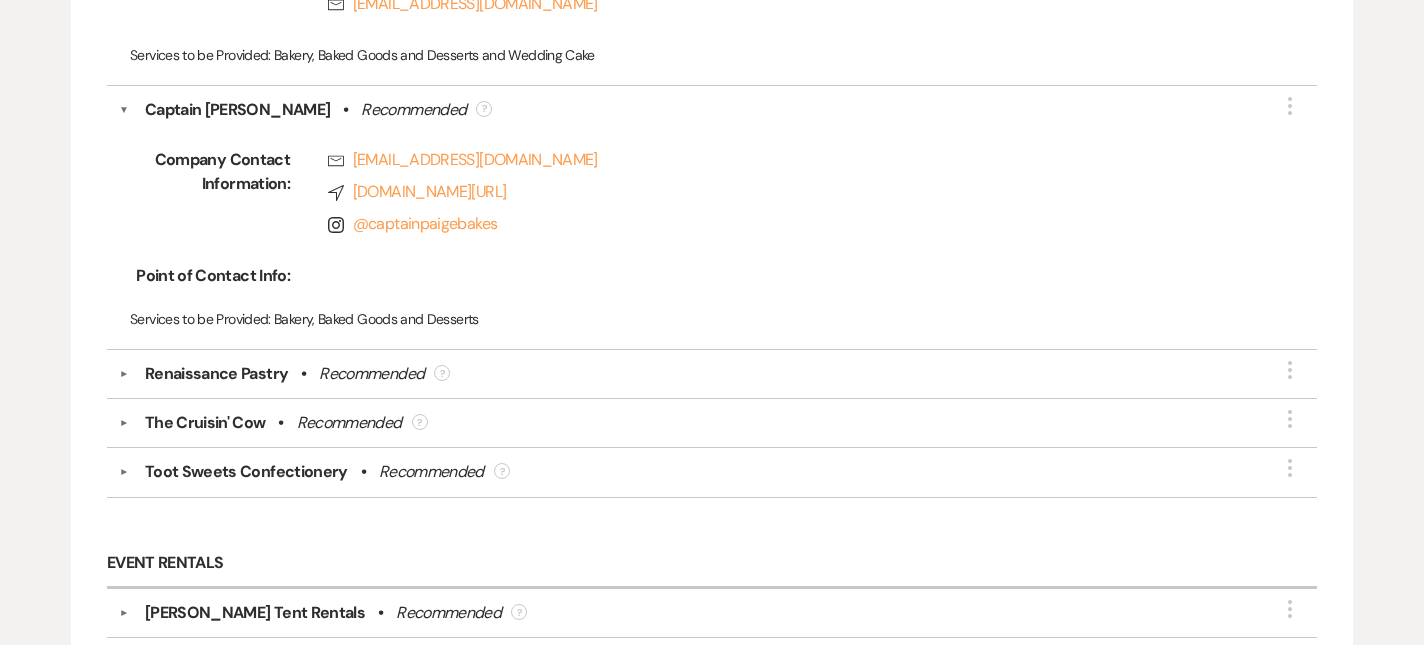 scroll, scrollTop: 3309, scrollLeft: 0, axis: vertical 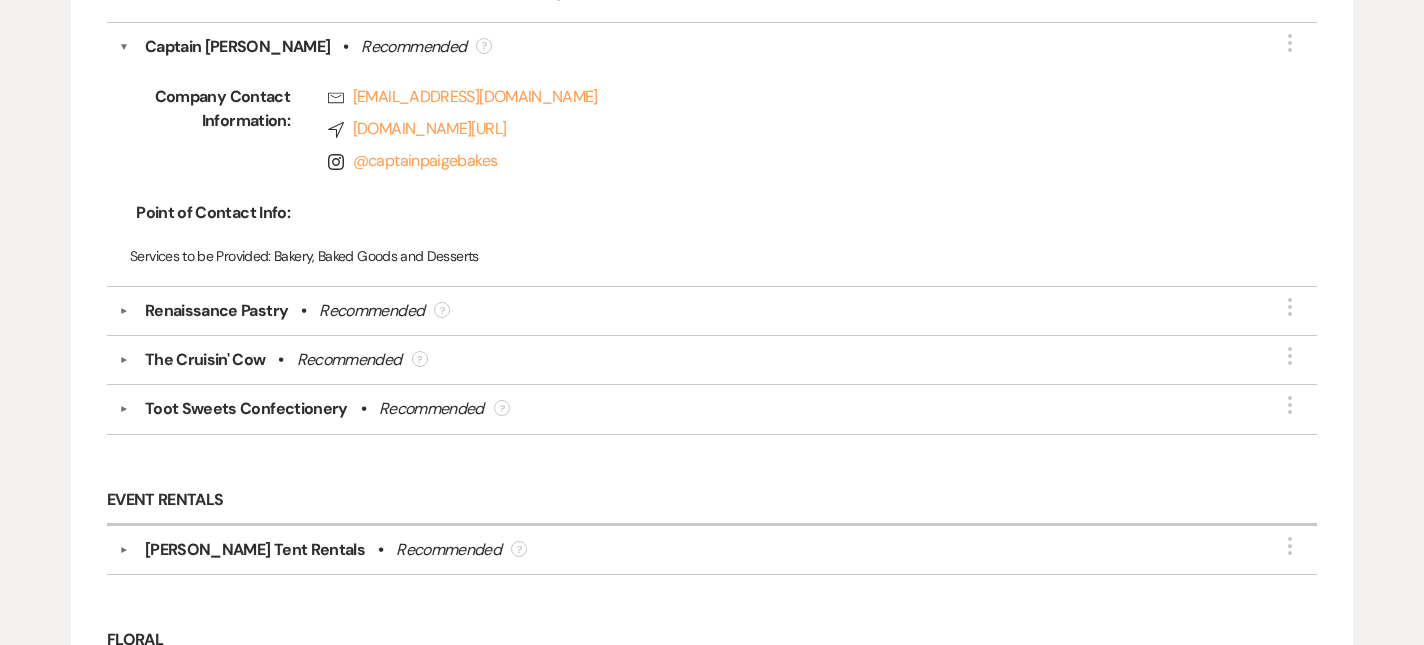 click on "Renaissance Pastry" at bounding box center [216, 311] 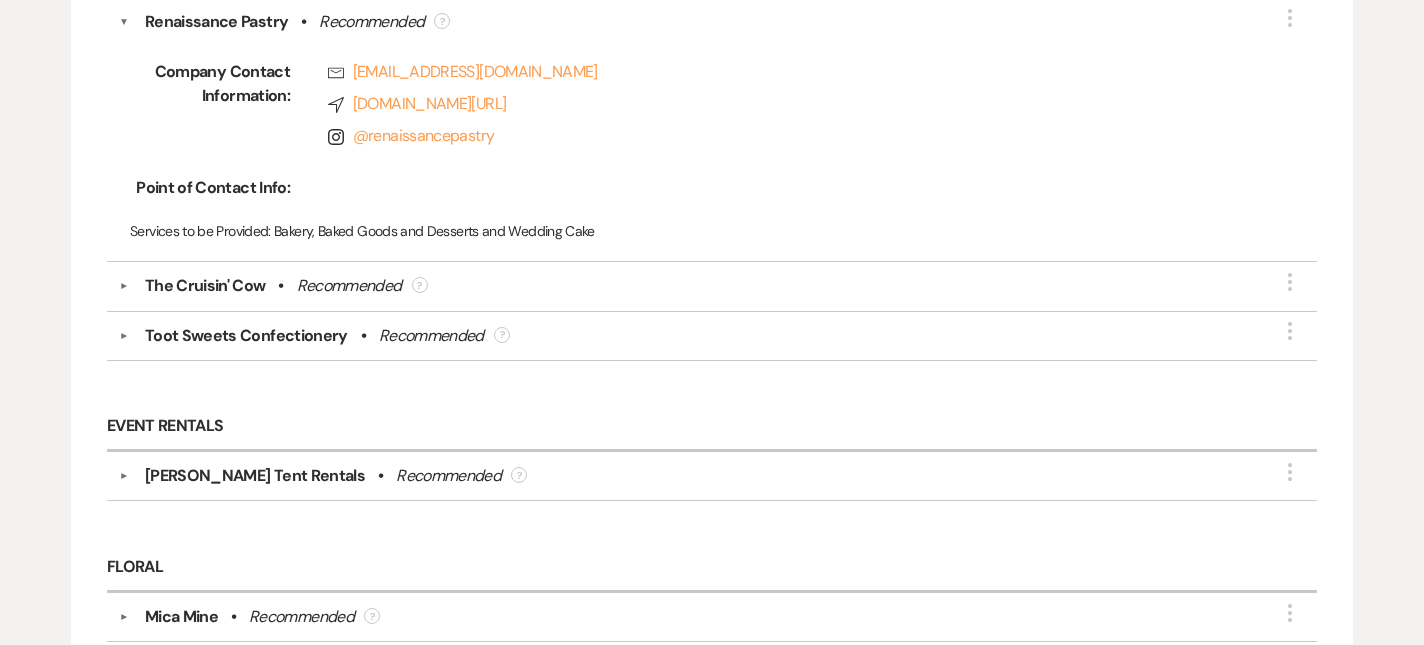 click on "The Cruisin' Cow" at bounding box center [205, 286] 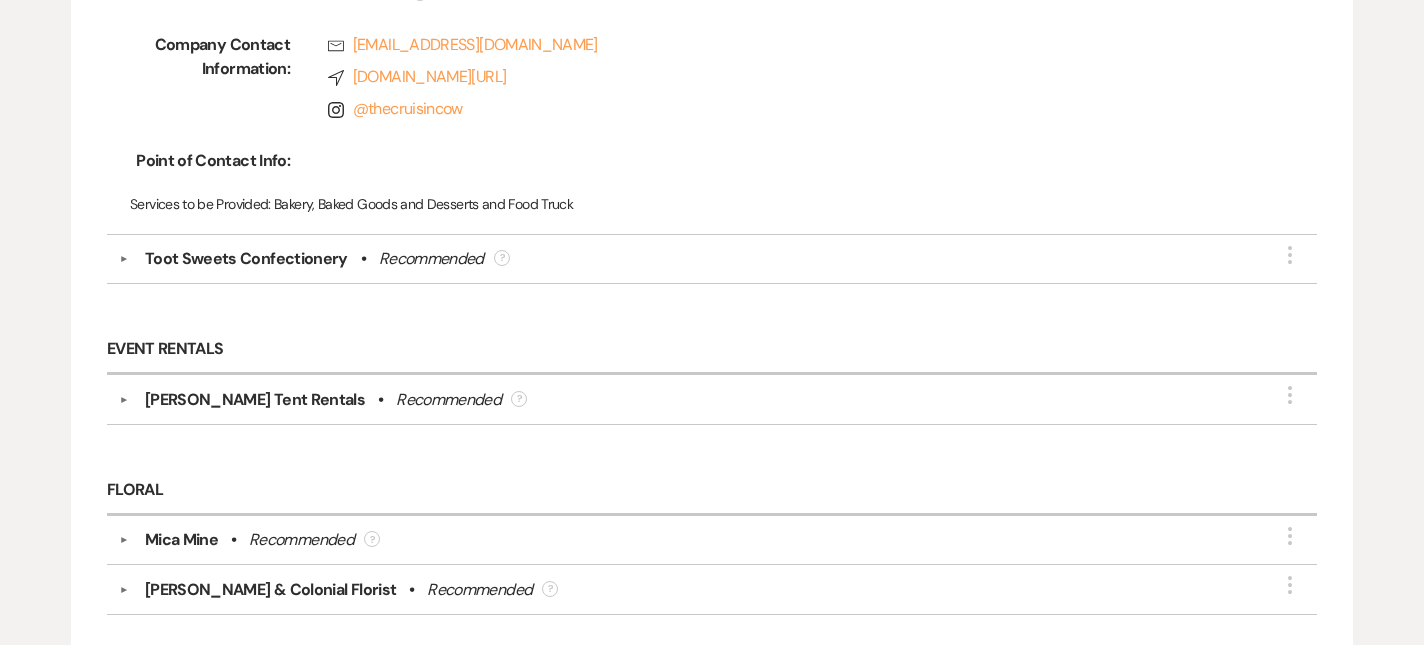 click on "Toot Sweets Confectionery" at bounding box center (246, 259) 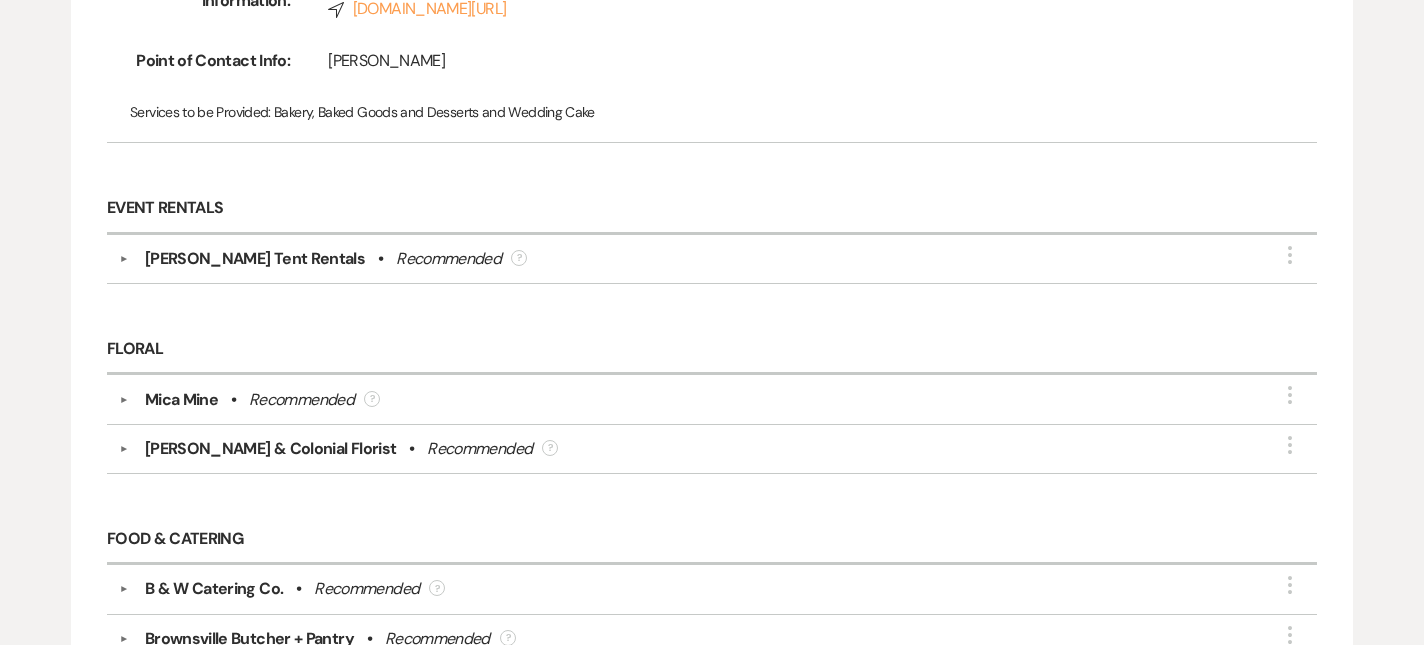 click on "[PERSON_NAME] Tent Rentals" at bounding box center (255, 259) 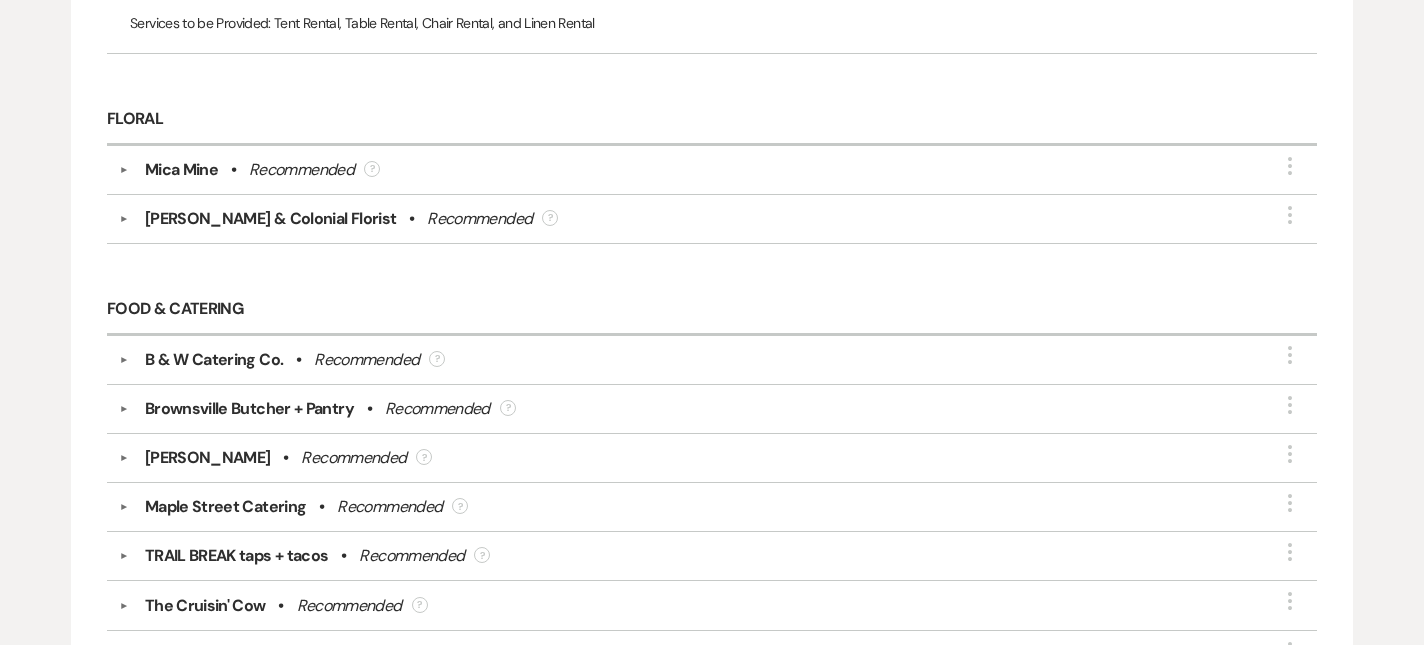 click on "Mica Mine" at bounding box center (181, 170) 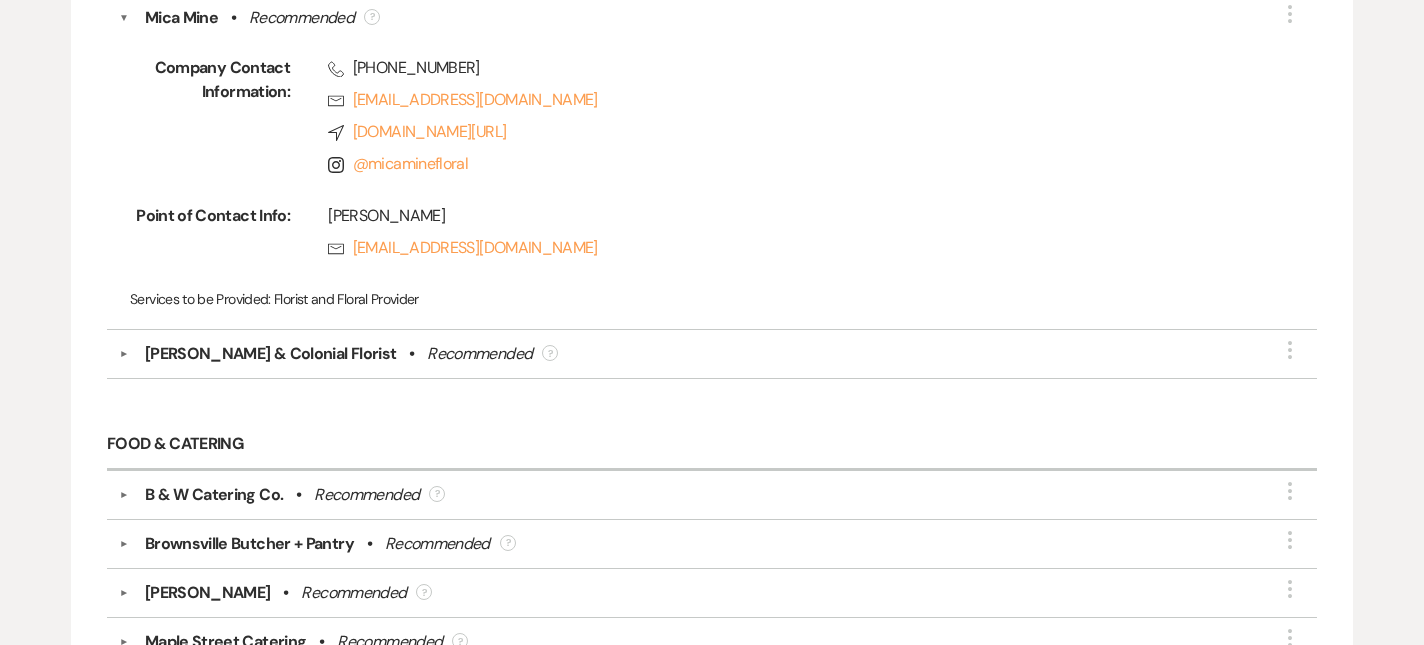 scroll, scrollTop: 5003, scrollLeft: 0, axis: vertical 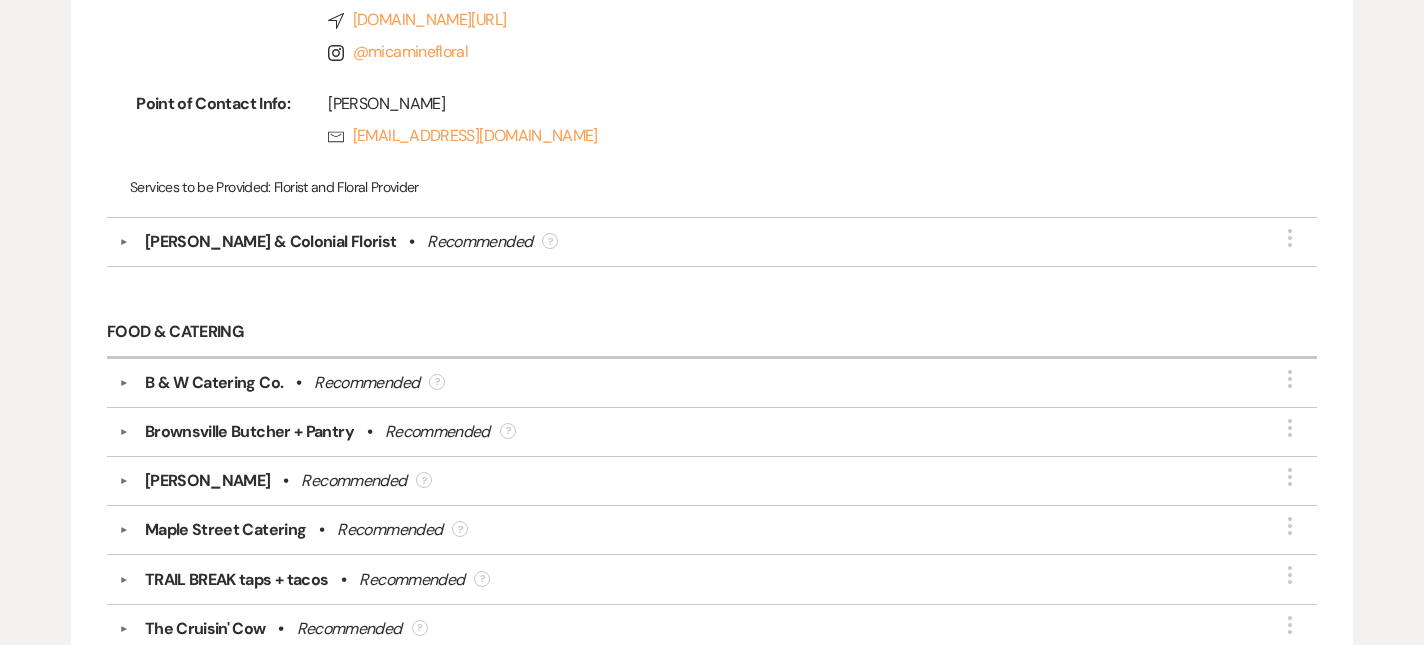 click on "[PERSON_NAME] & Colonial Florist" at bounding box center (271, 242) 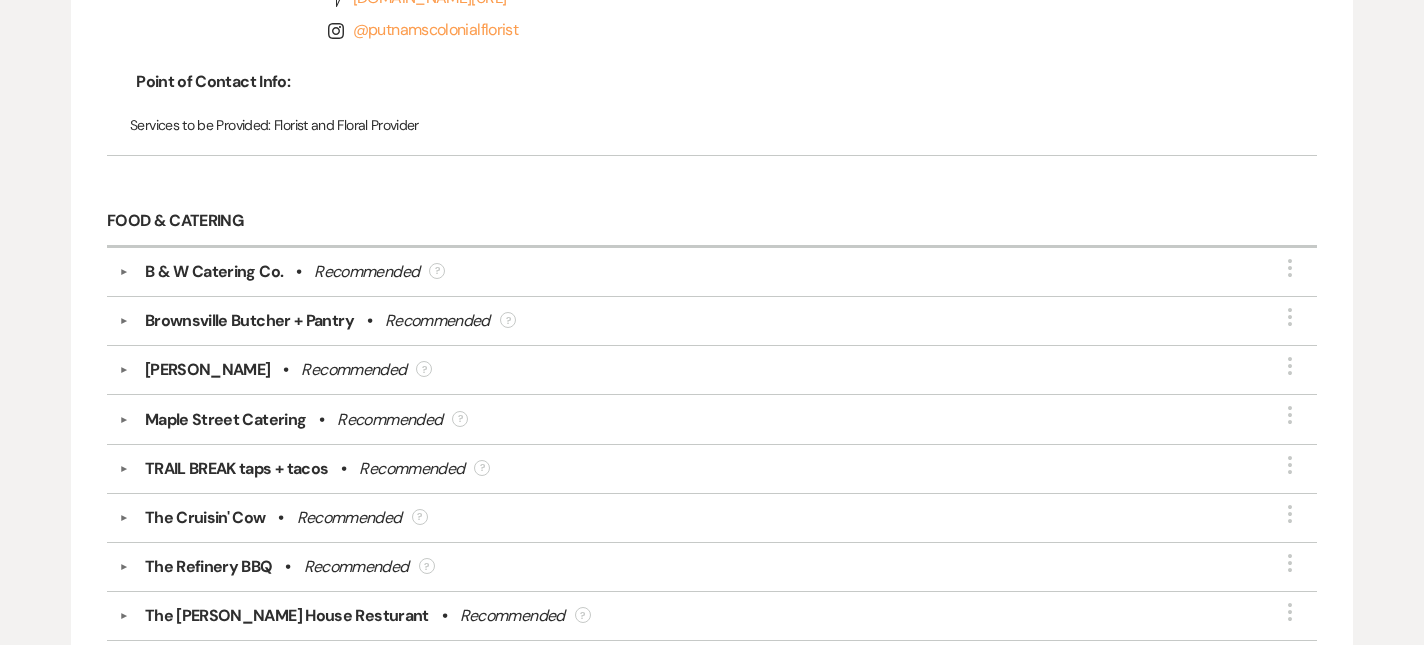 scroll, scrollTop: 5371, scrollLeft: 1, axis: both 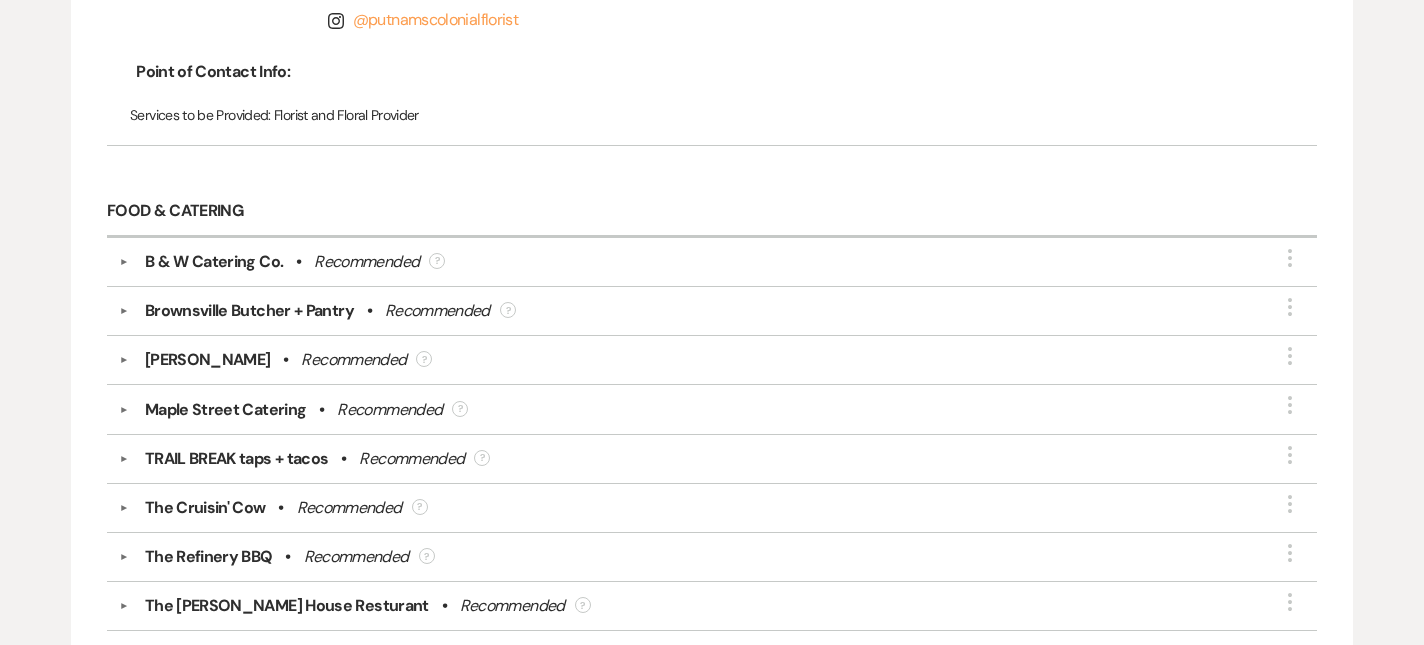 click on "B & W Catering Co." at bounding box center (214, 262) 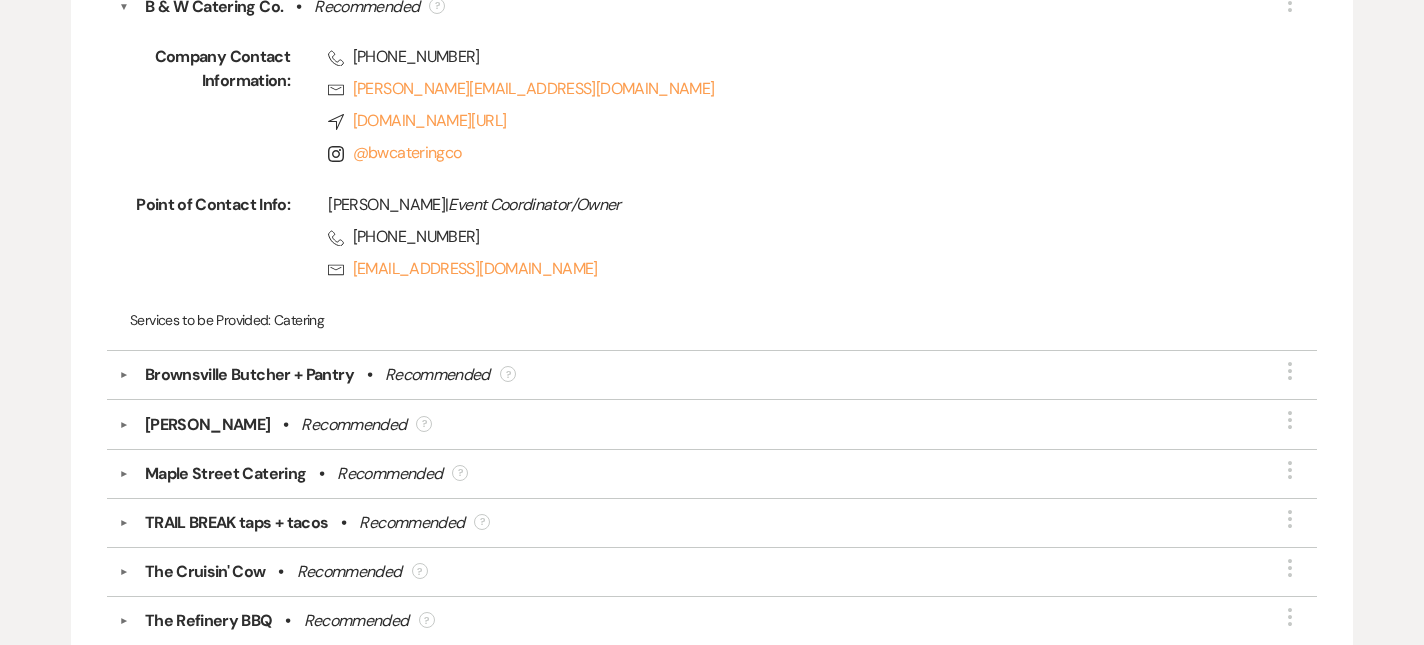 scroll, scrollTop: 5629, scrollLeft: 1, axis: both 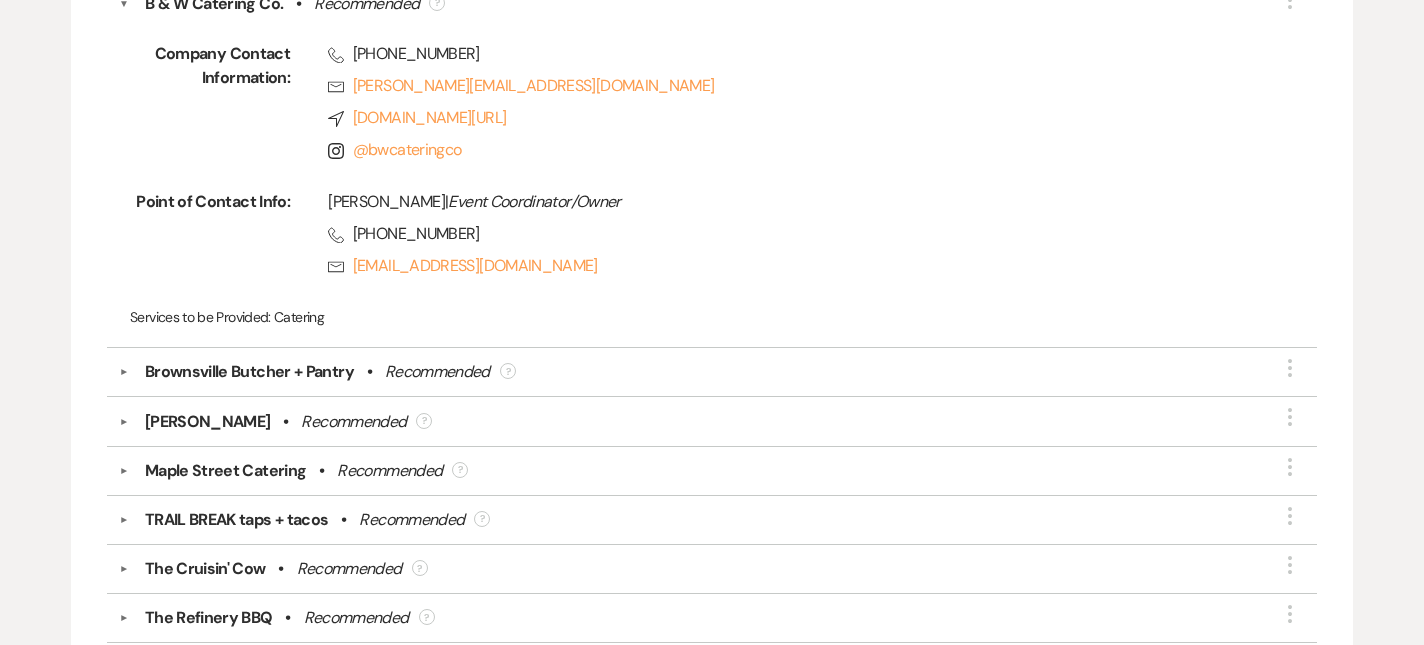 click on "Brownsville Butcher + Pantry" at bounding box center (249, 372) 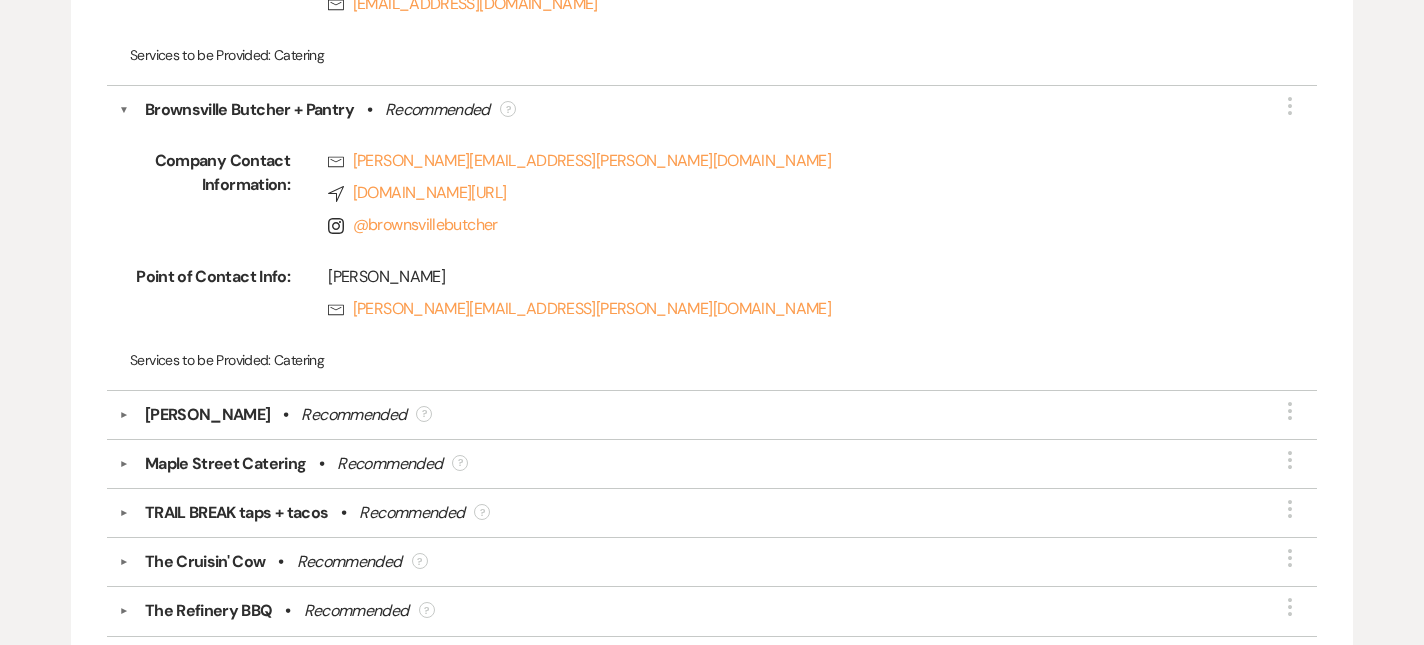 click on "[PERSON_NAME]" at bounding box center (208, 415) 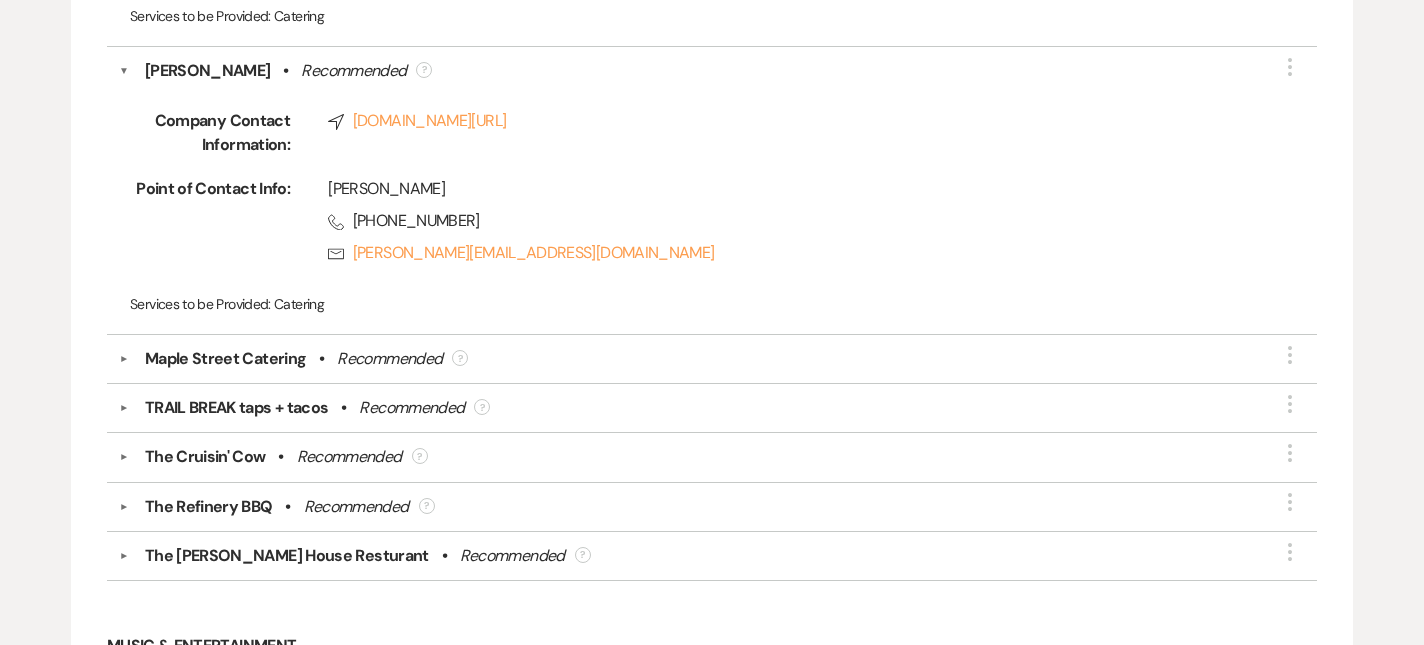scroll, scrollTop: 6233, scrollLeft: 1, axis: both 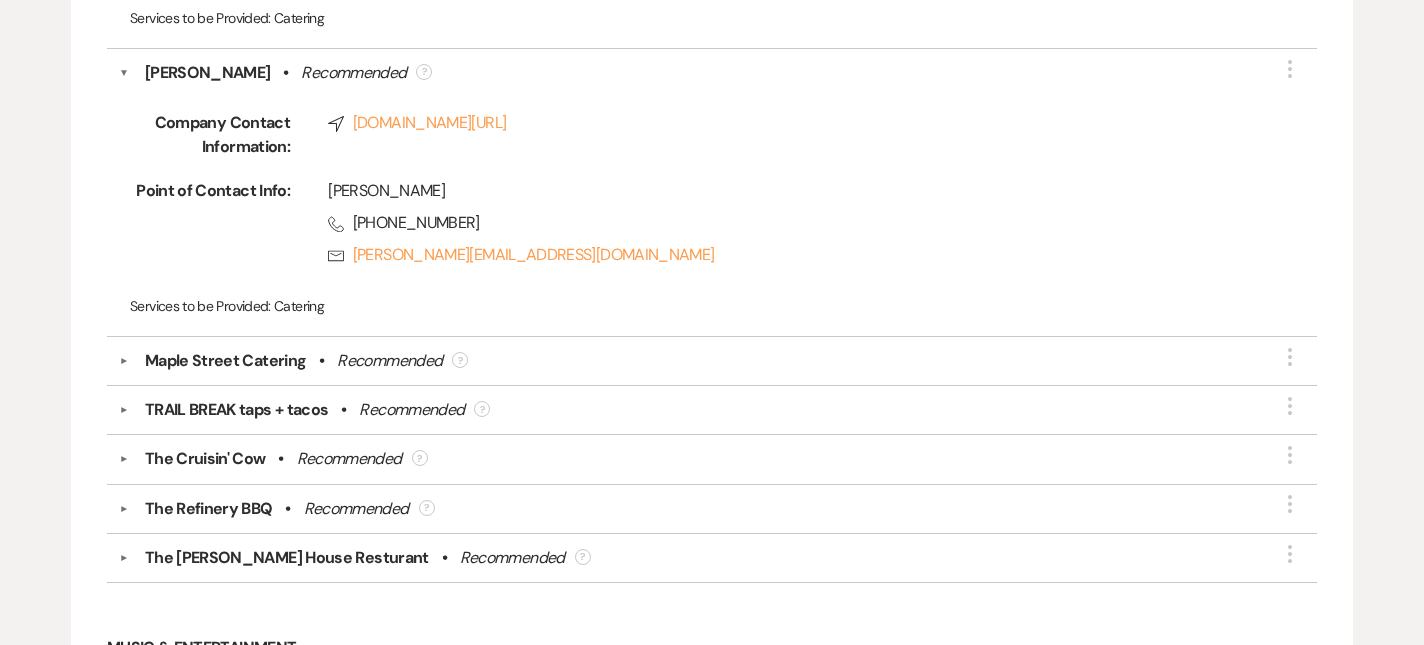 click on "▼ Maple Street Catering • Recommended ? More" at bounding box center (712, 361) 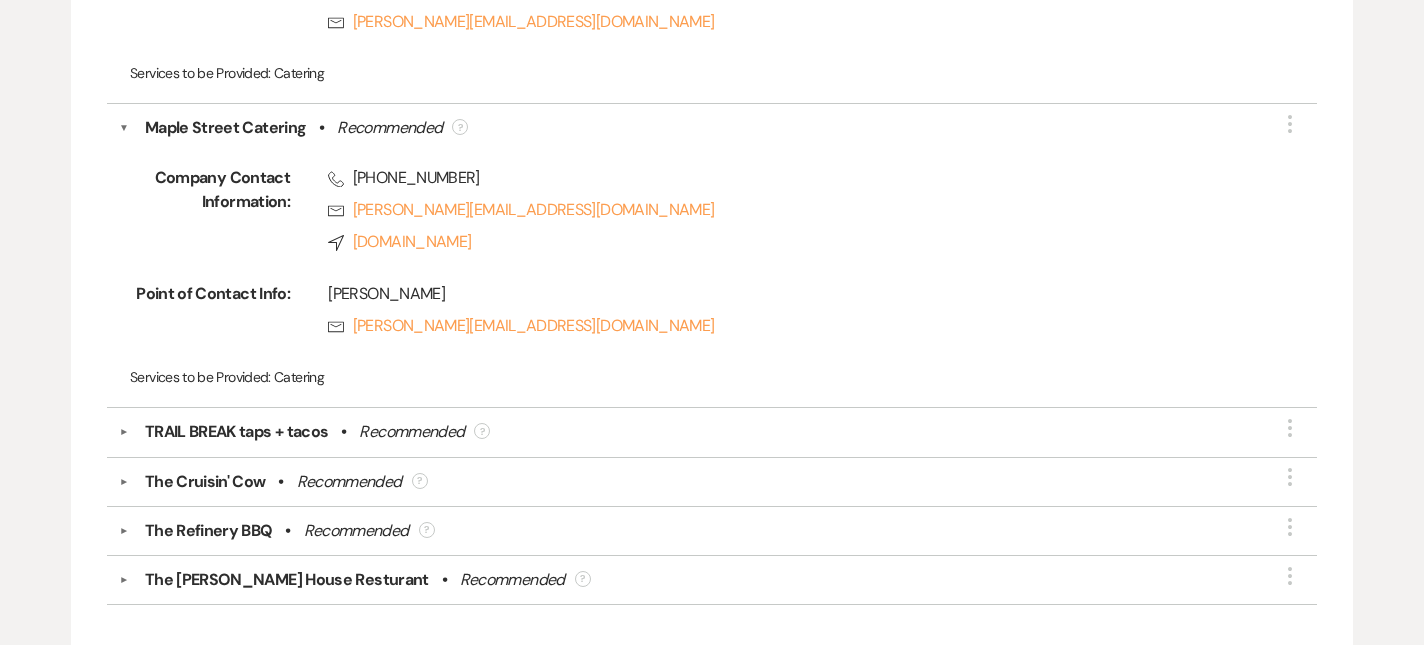 scroll, scrollTop: 6572, scrollLeft: 1, axis: both 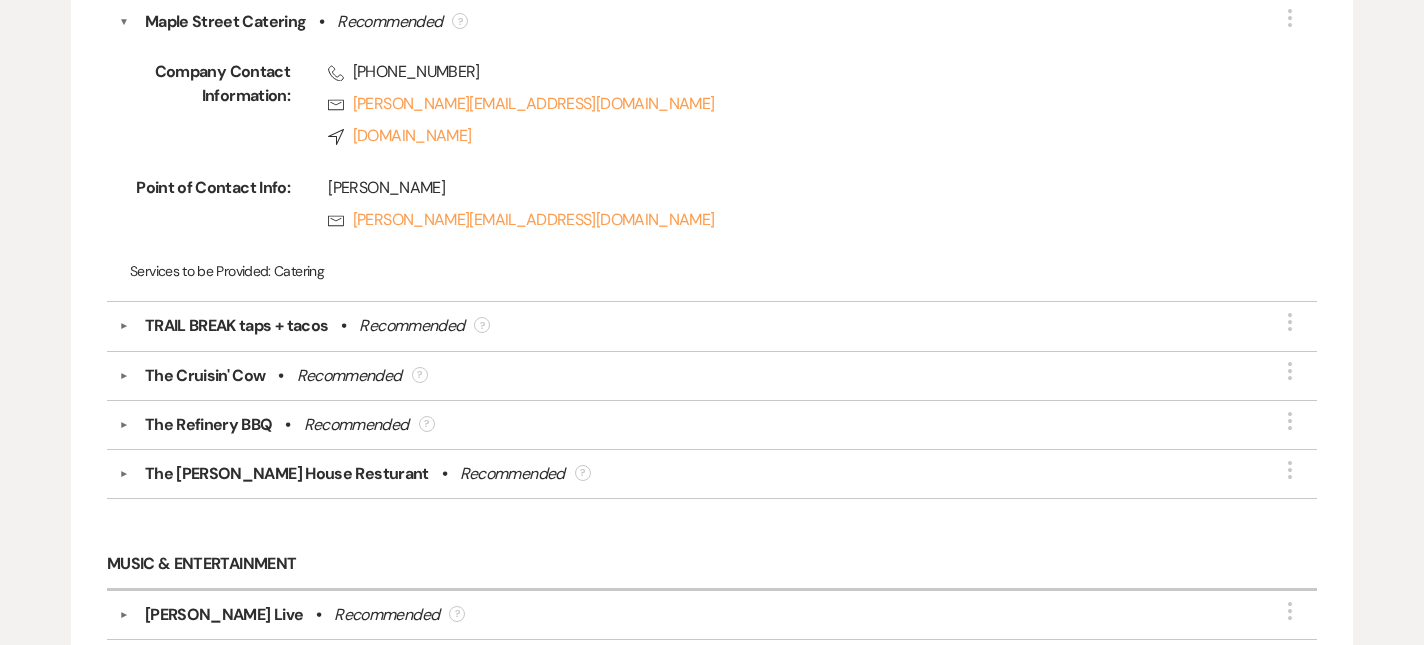 click on "TRAIL BREAK taps + tacos" at bounding box center (237, 326) 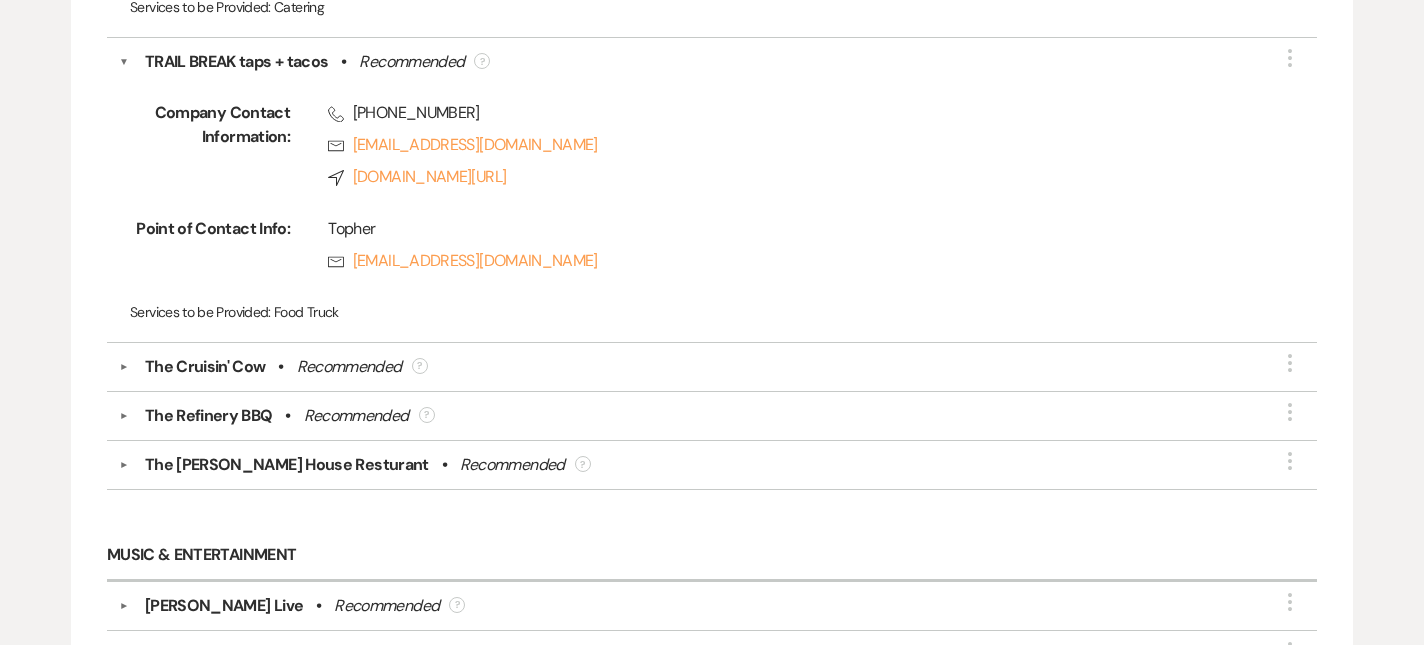 scroll, scrollTop: 6837, scrollLeft: 1, axis: both 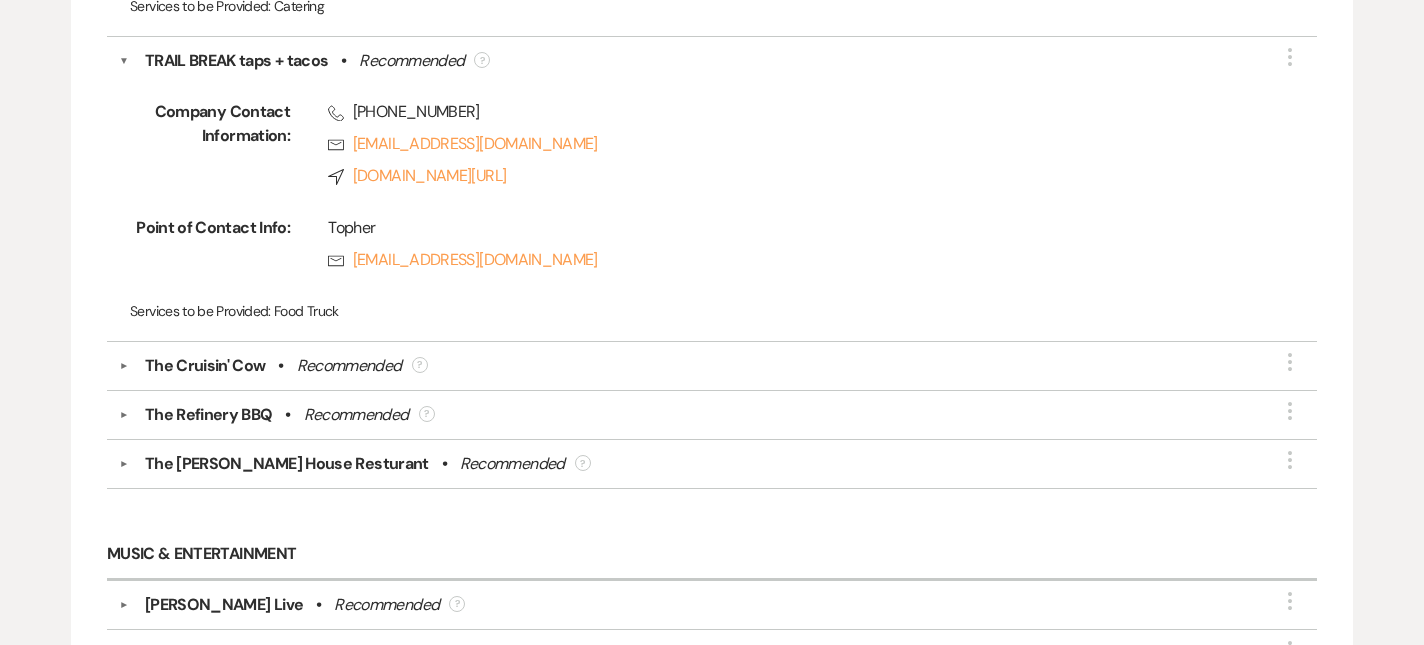 click on "The Cruisin' Cow" at bounding box center [205, 366] 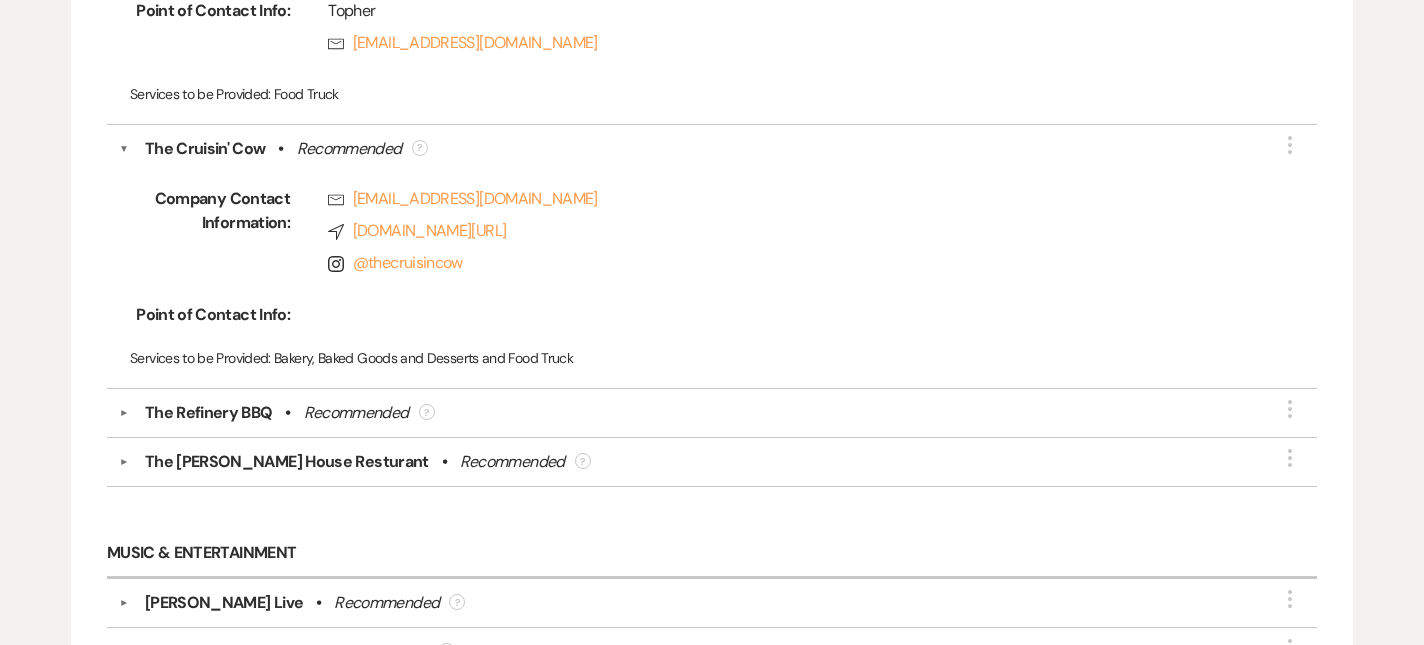 scroll, scrollTop: 7052, scrollLeft: 1, axis: both 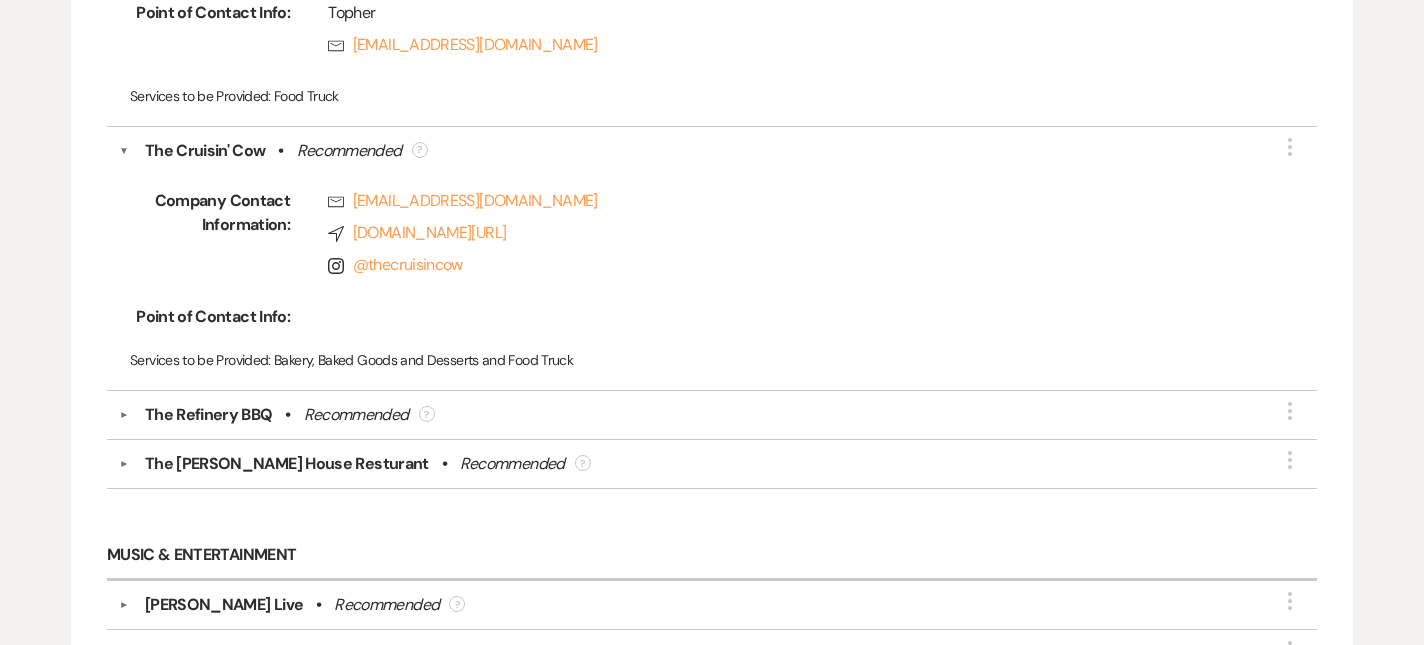 click on "The Refinery BBQ" at bounding box center (209, 415) 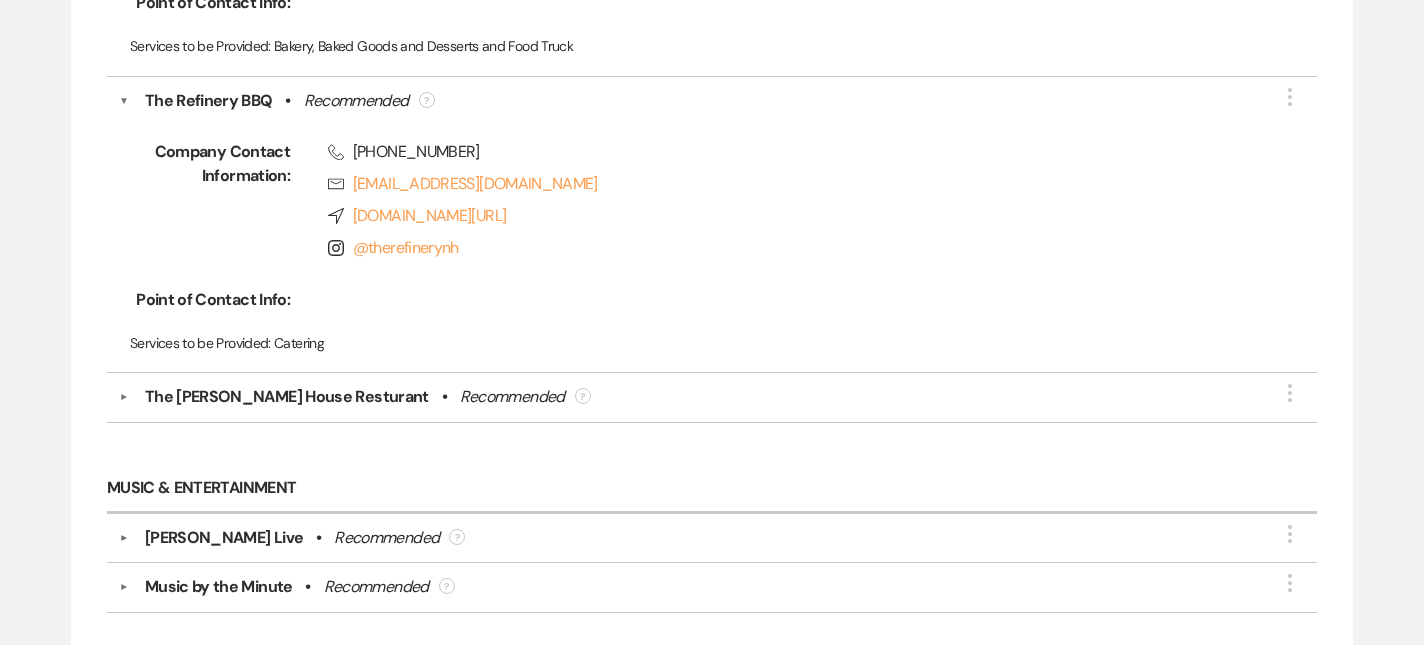 scroll, scrollTop: 7370, scrollLeft: 1, axis: both 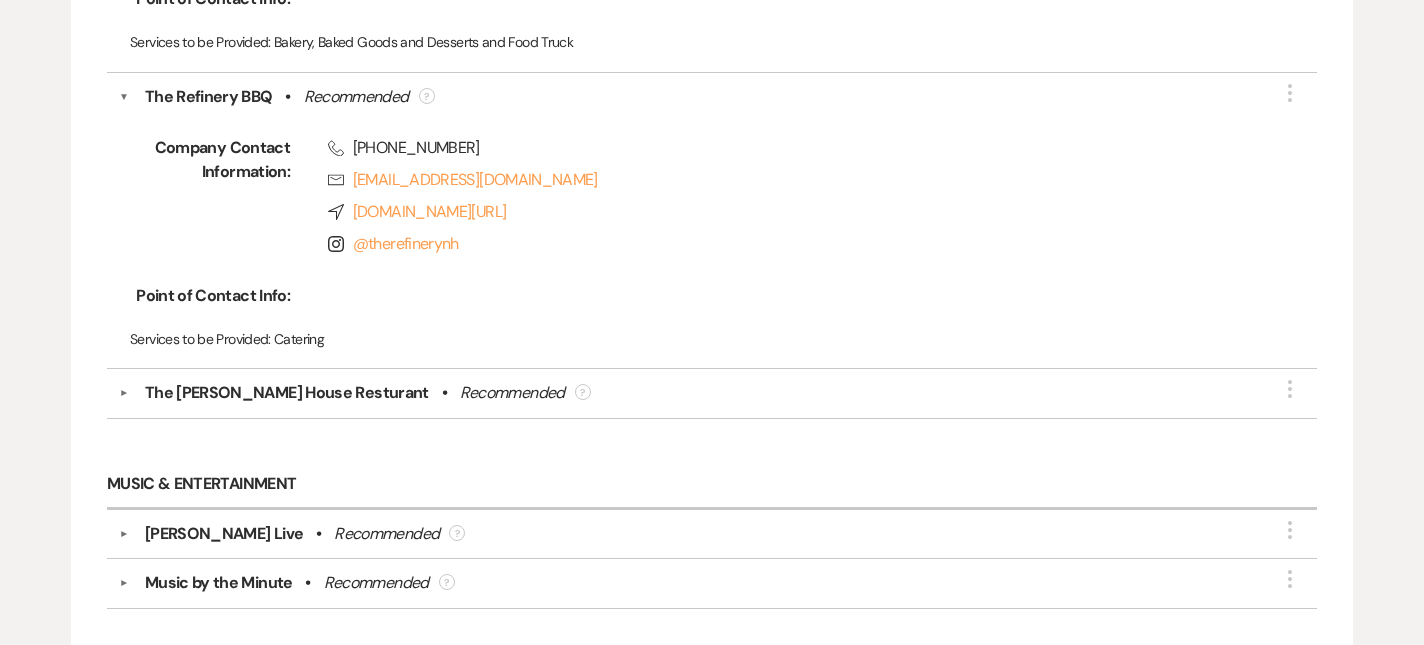 click on "The [PERSON_NAME] House Resturant" at bounding box center [287, 393] 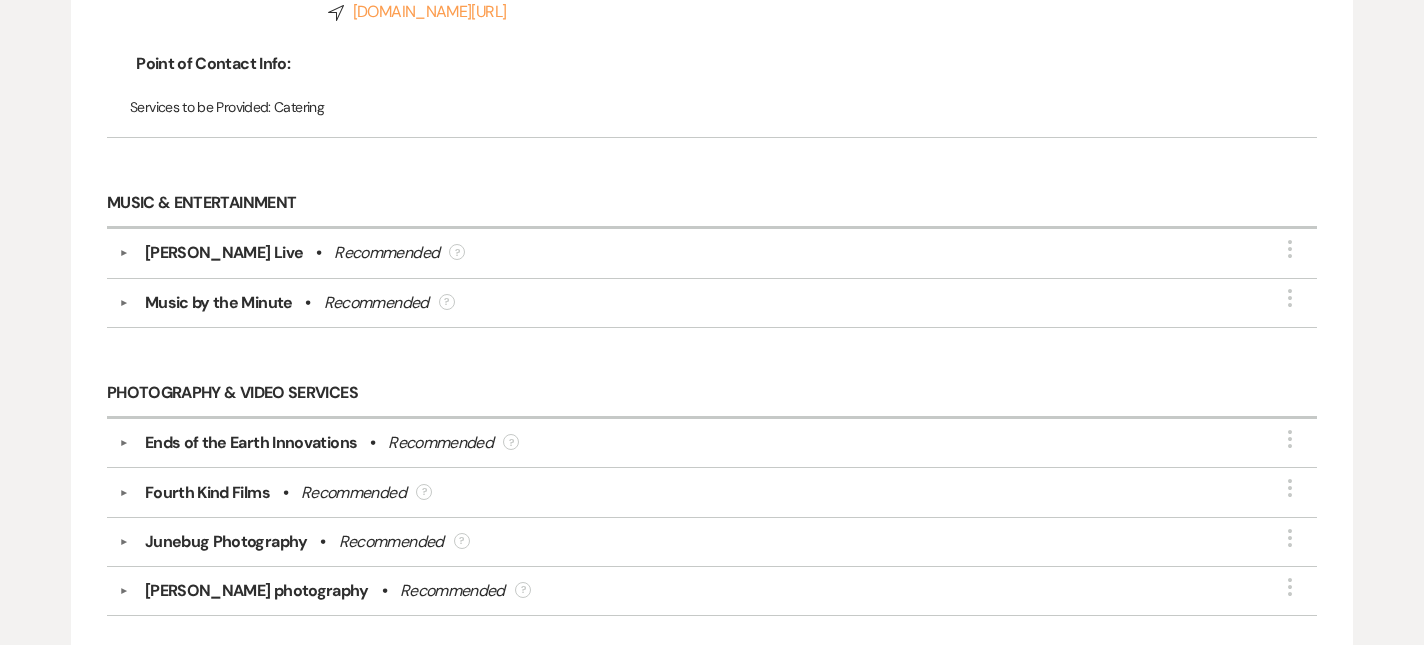 scroll, scrollTop: 7868, scrollLeft: 1, axis: both 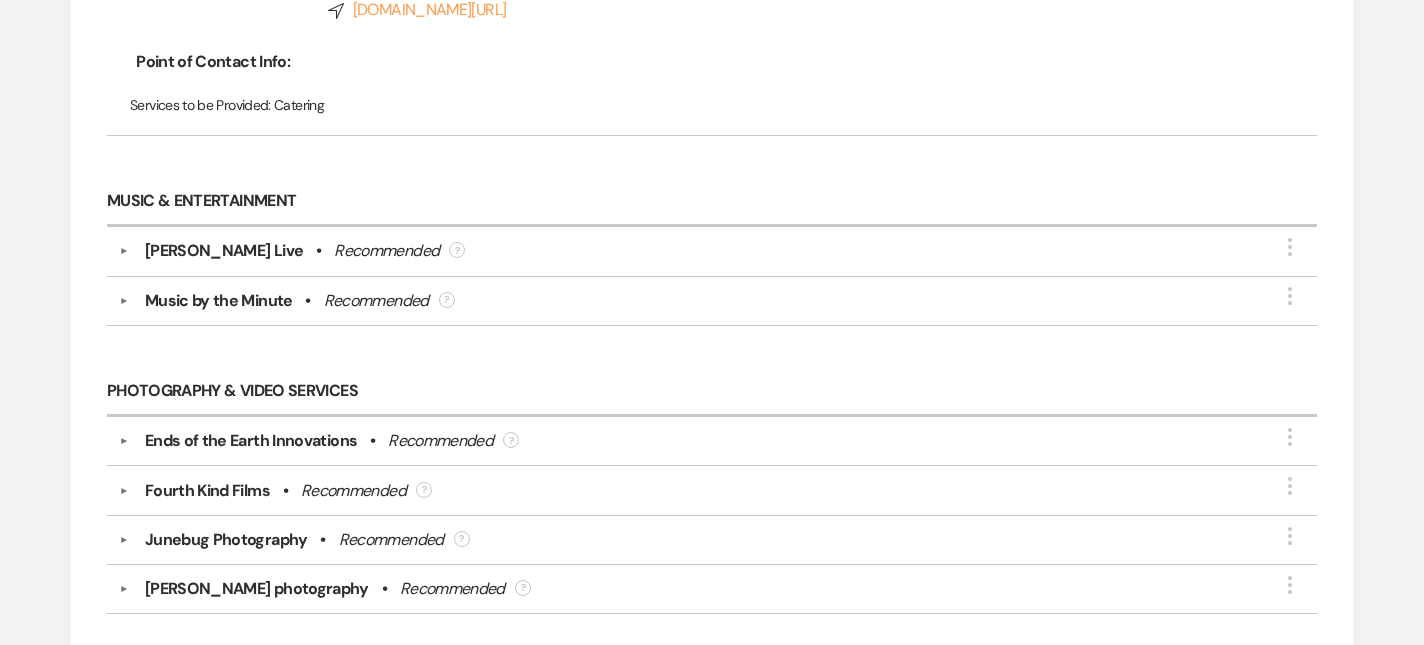 click on "[PERSON_NAME] Live" at bounding box center (224, 251) 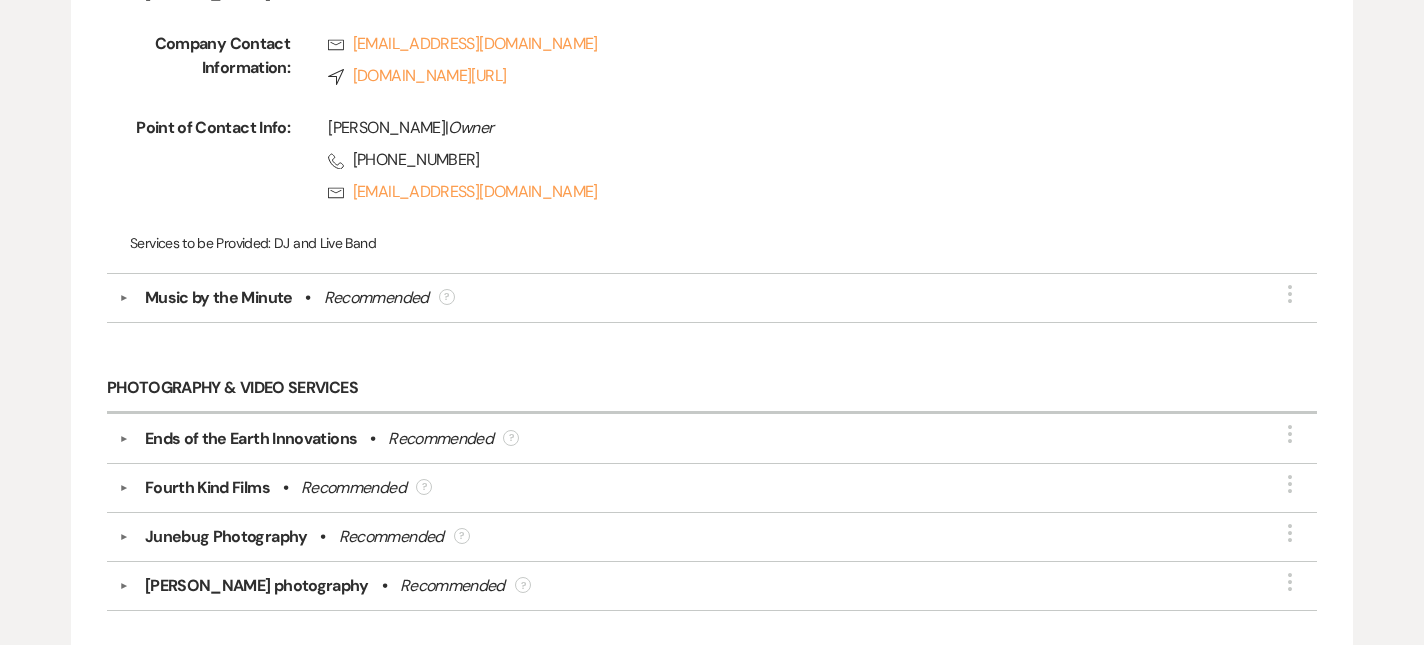 click on "Music by the Minute" at bounding box center [219, 298] 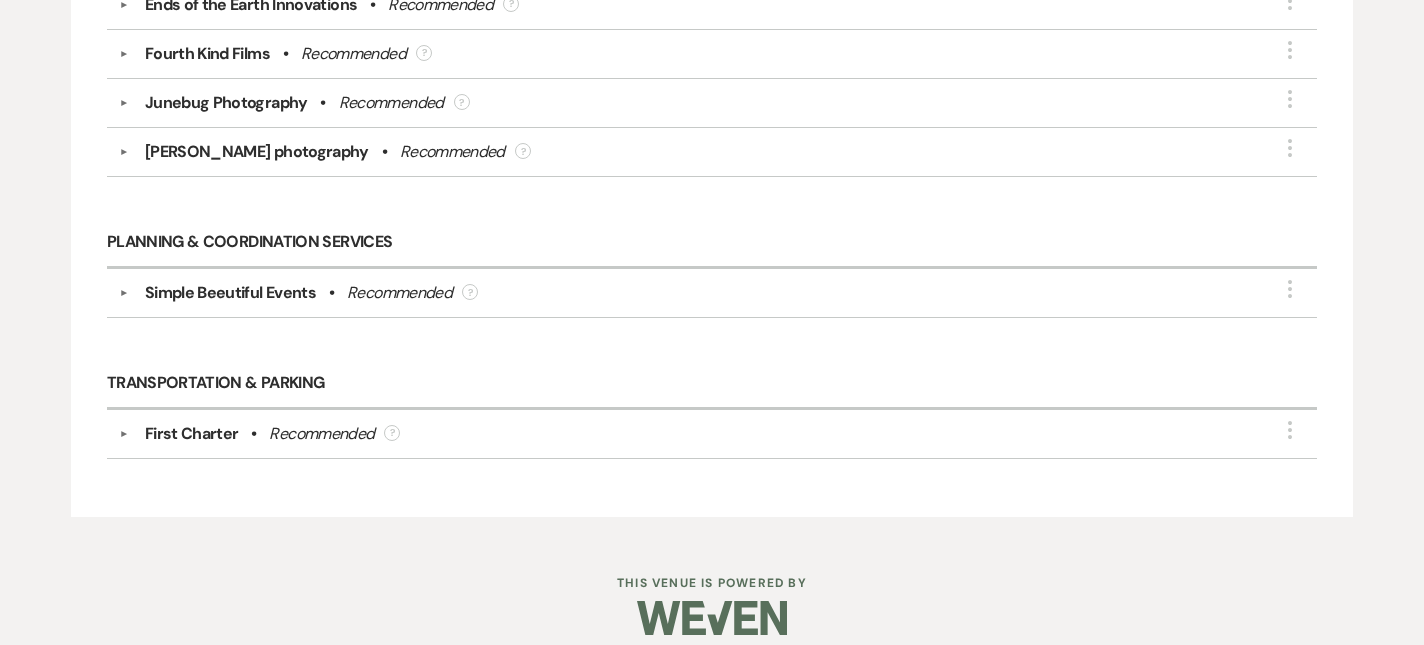 scroll, scrollTop: 8488, scrollLeft: 1, axis: both 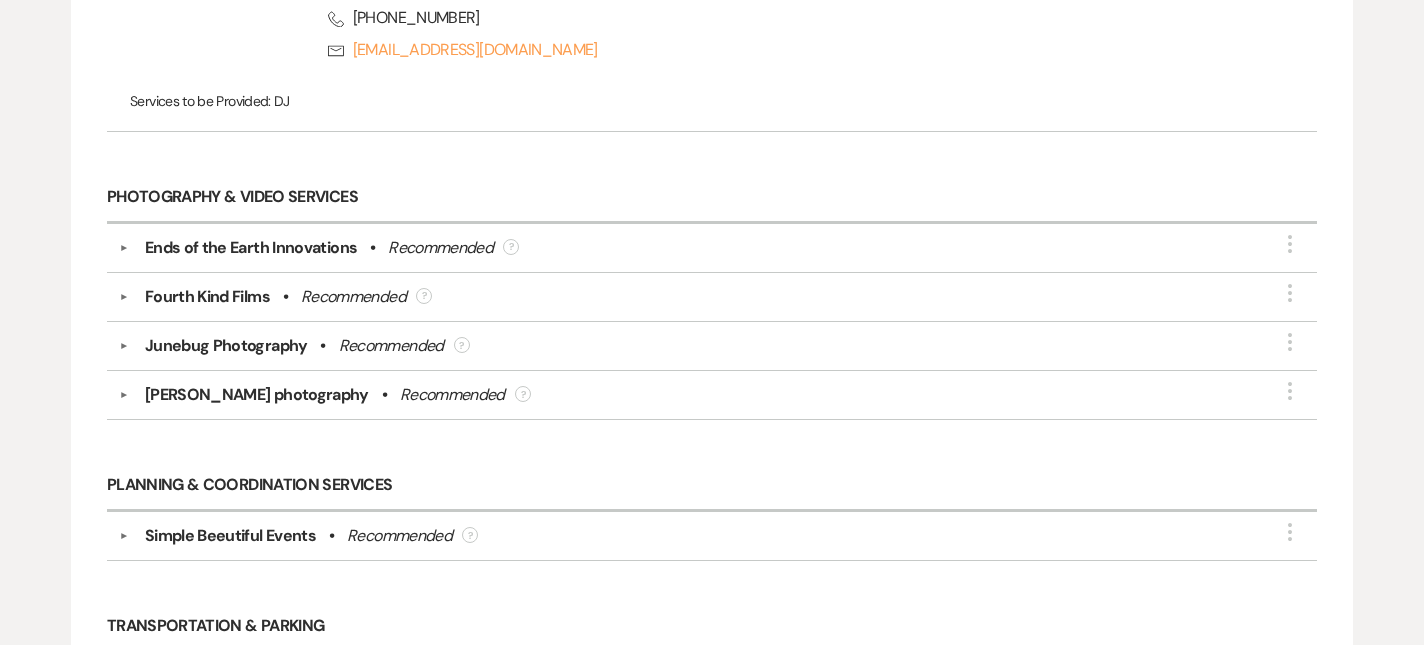 click on "Ends of the Earth Innovations" at bounding box center [251, 248] 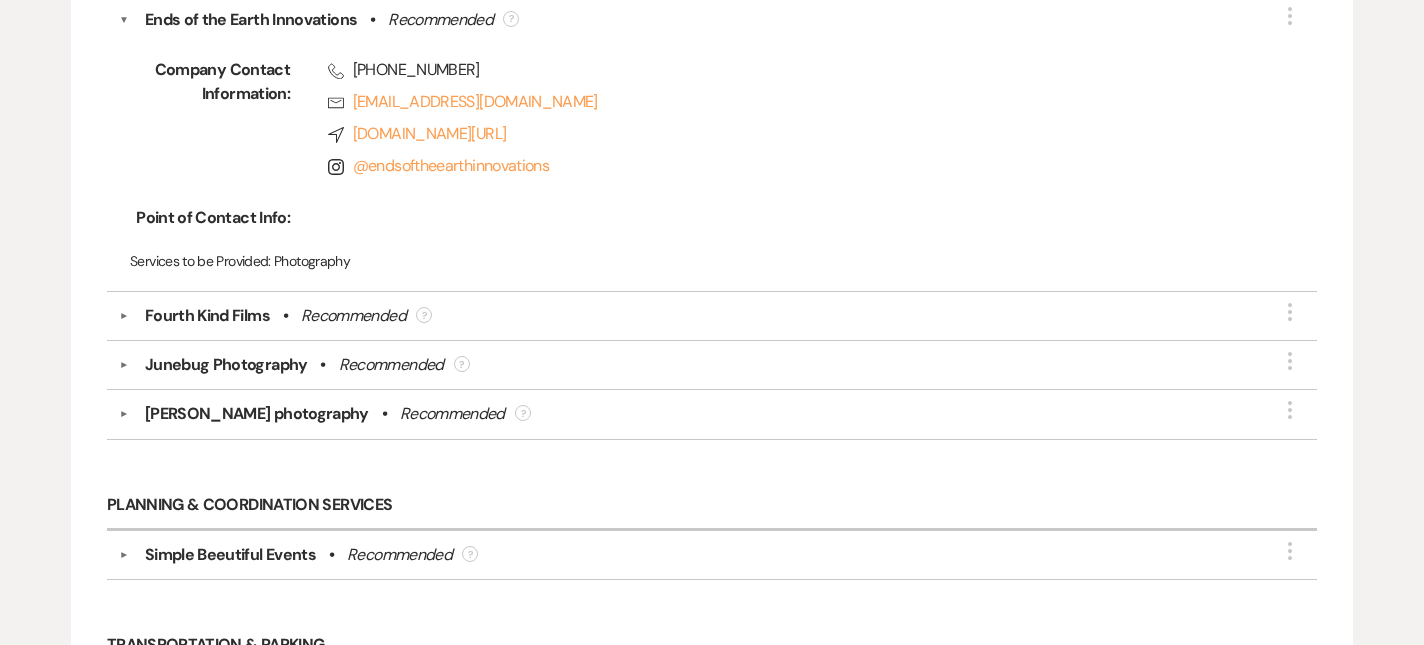 scroll, scrollTop: 8717, scrollLeft: 1, axis: both 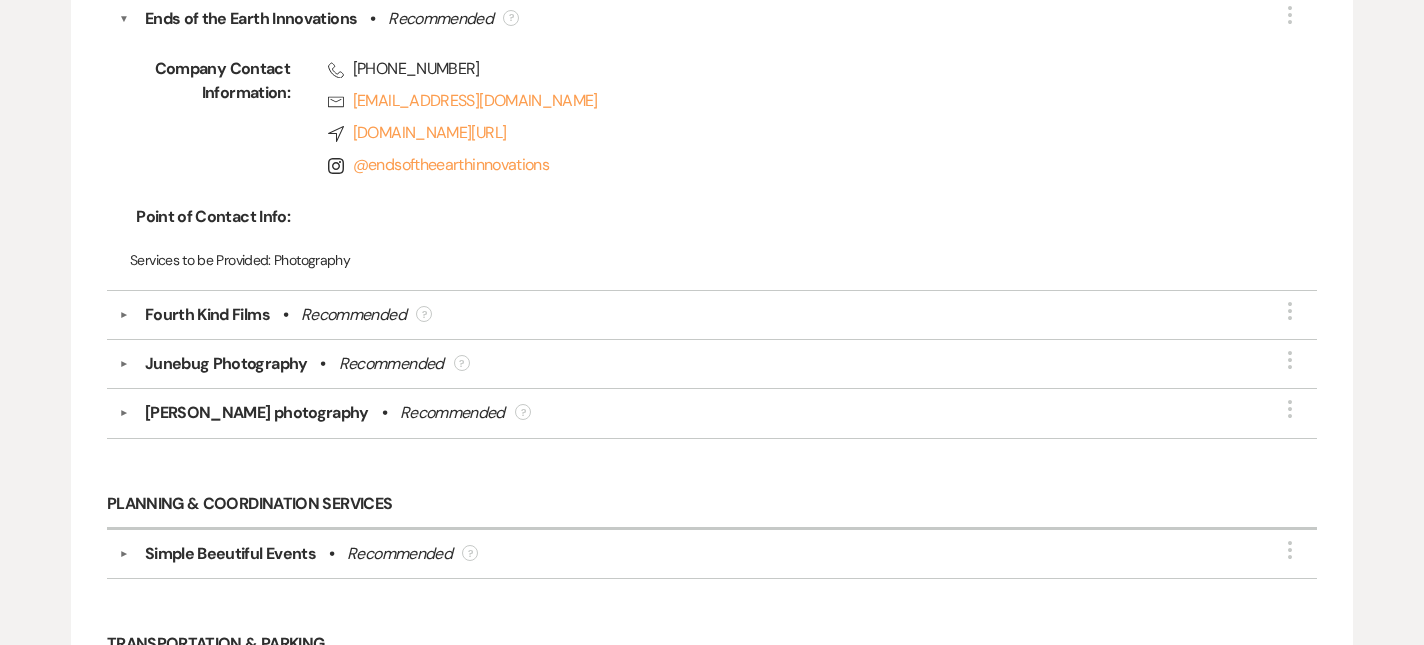 click on "Fourth Kind Films" at bounding box center (207, 315) 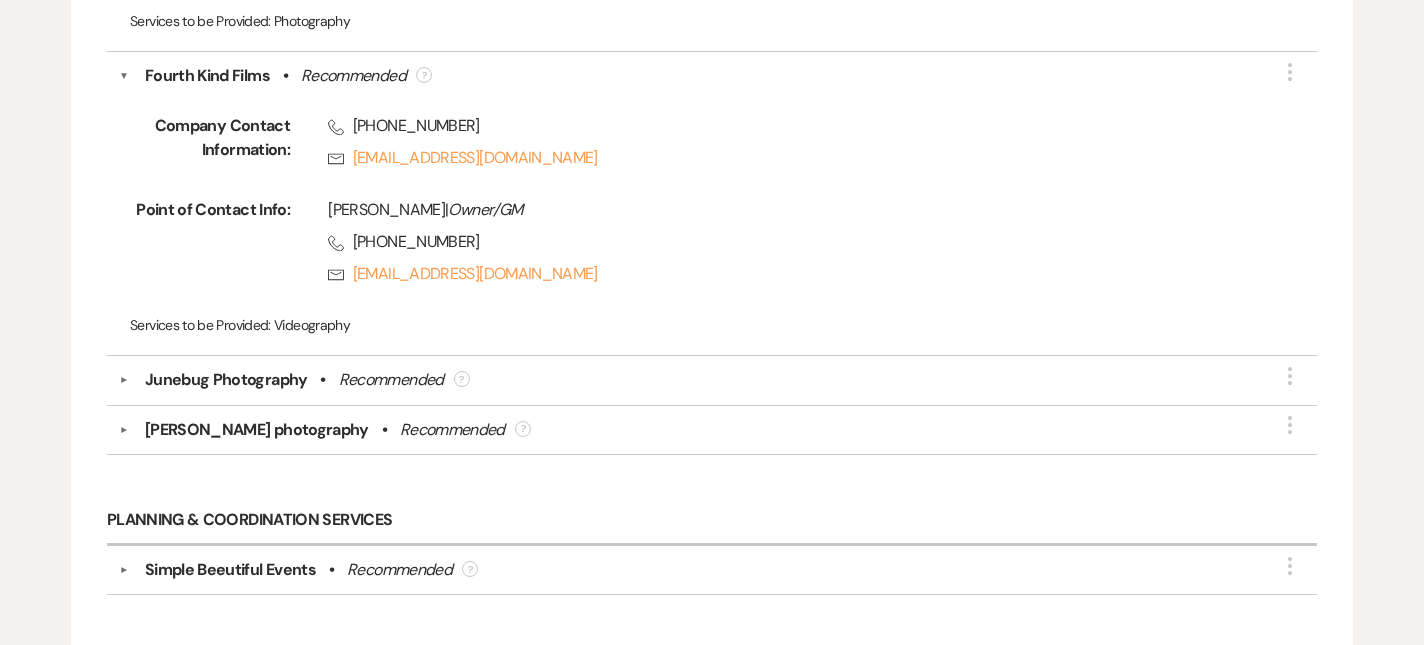 scroll, scrollTop: 8965, scrollLeft: 1, axis: both 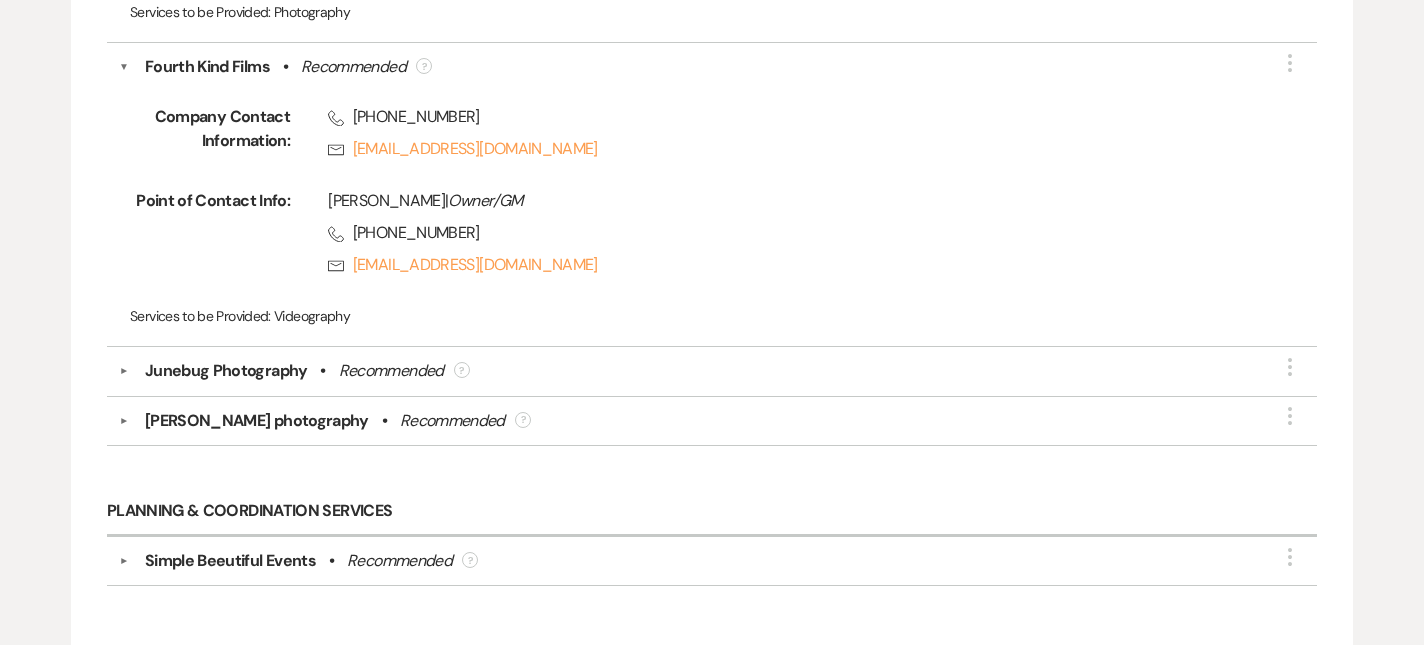 click on "Junebug Photography" at bounding box center (226, 371) 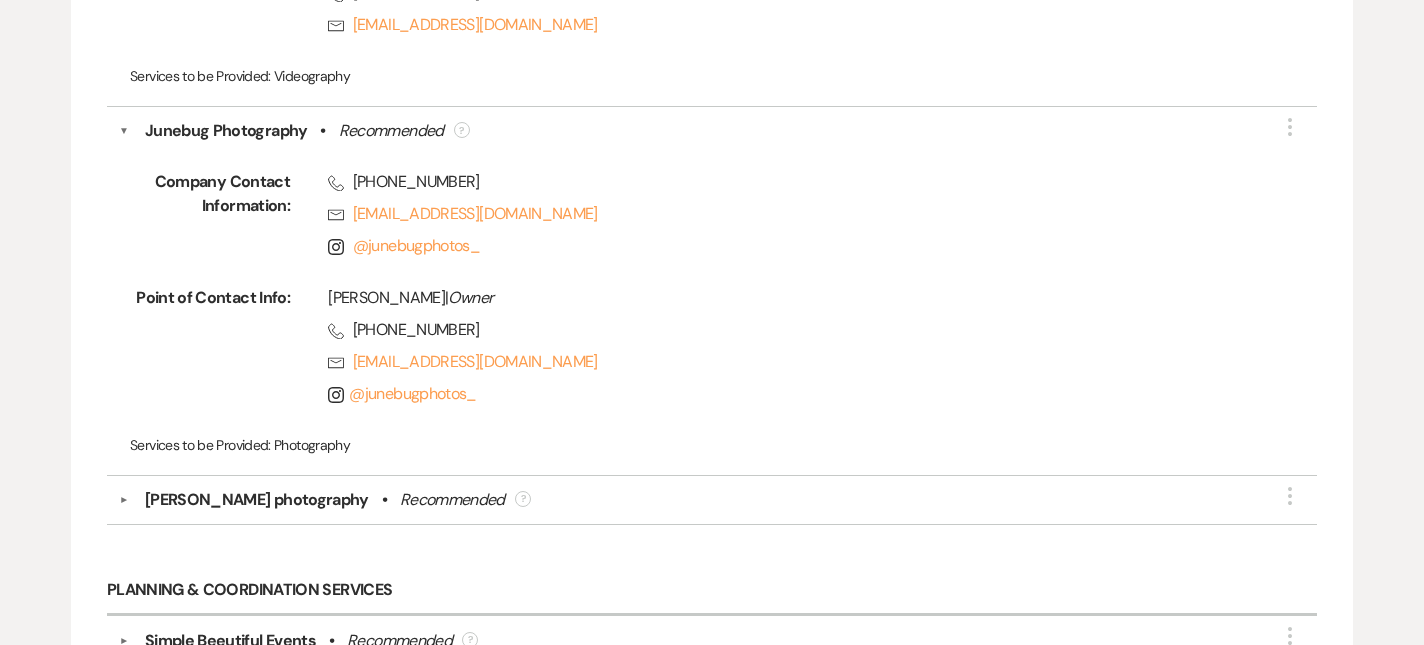 scroll, scrollTop: 9210, scrollLeft: 1, axis: both 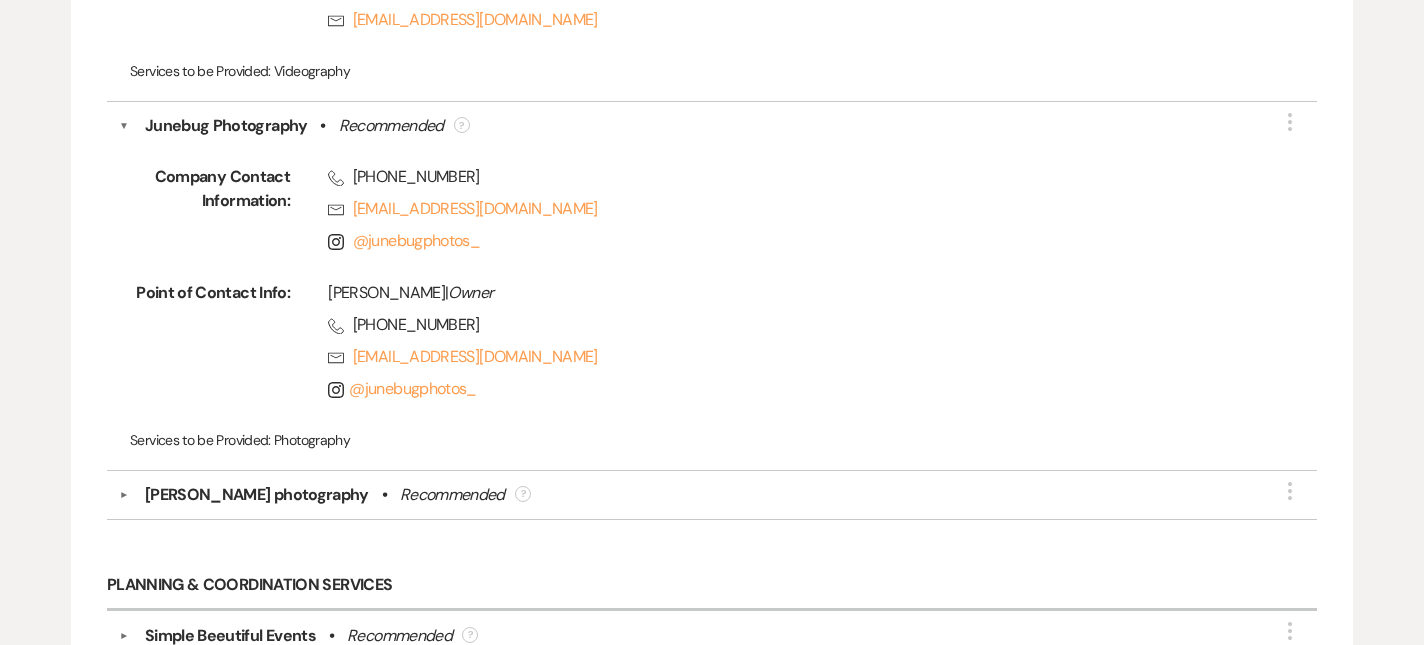 click on "[PERSON_NAME] photography" at bounding box center (257, 495) 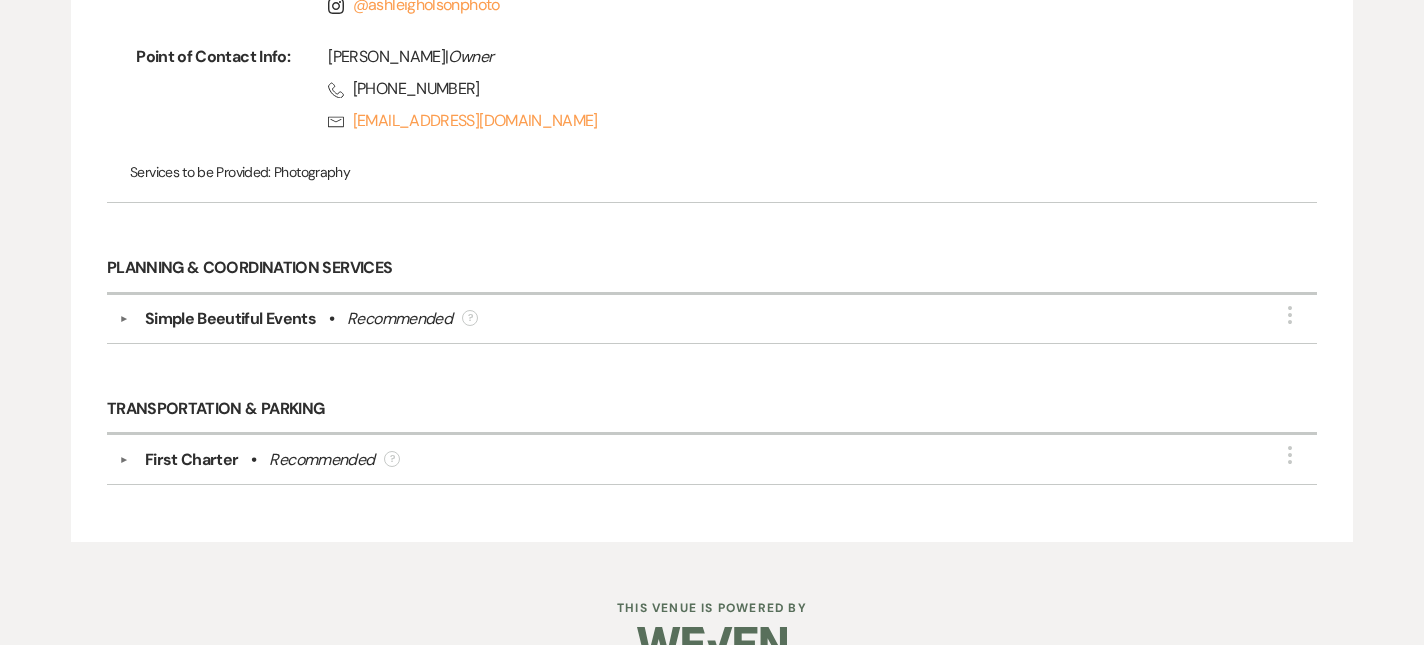 scroll, scrollTop: 9822, scrollLeft: 1, axis: both 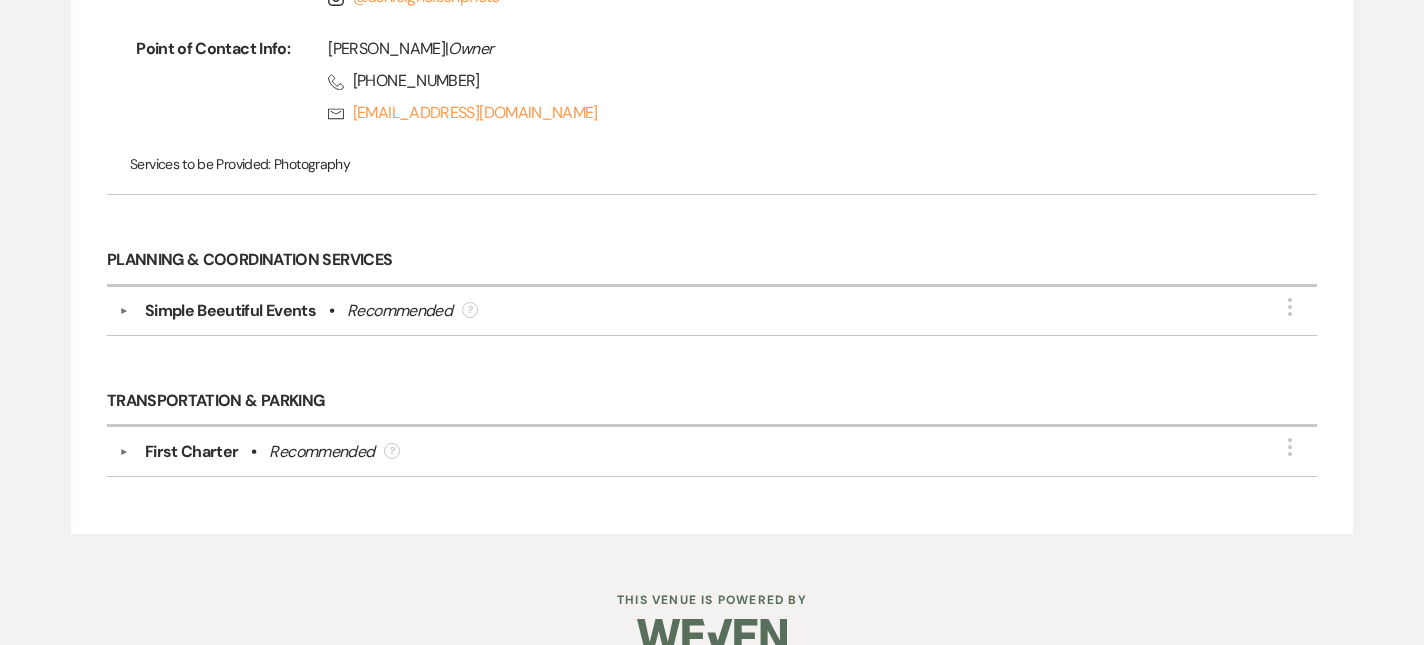 click on "▼ Simple Beeutiful Events • Recommended ? More" at bounding box center [712, 311] 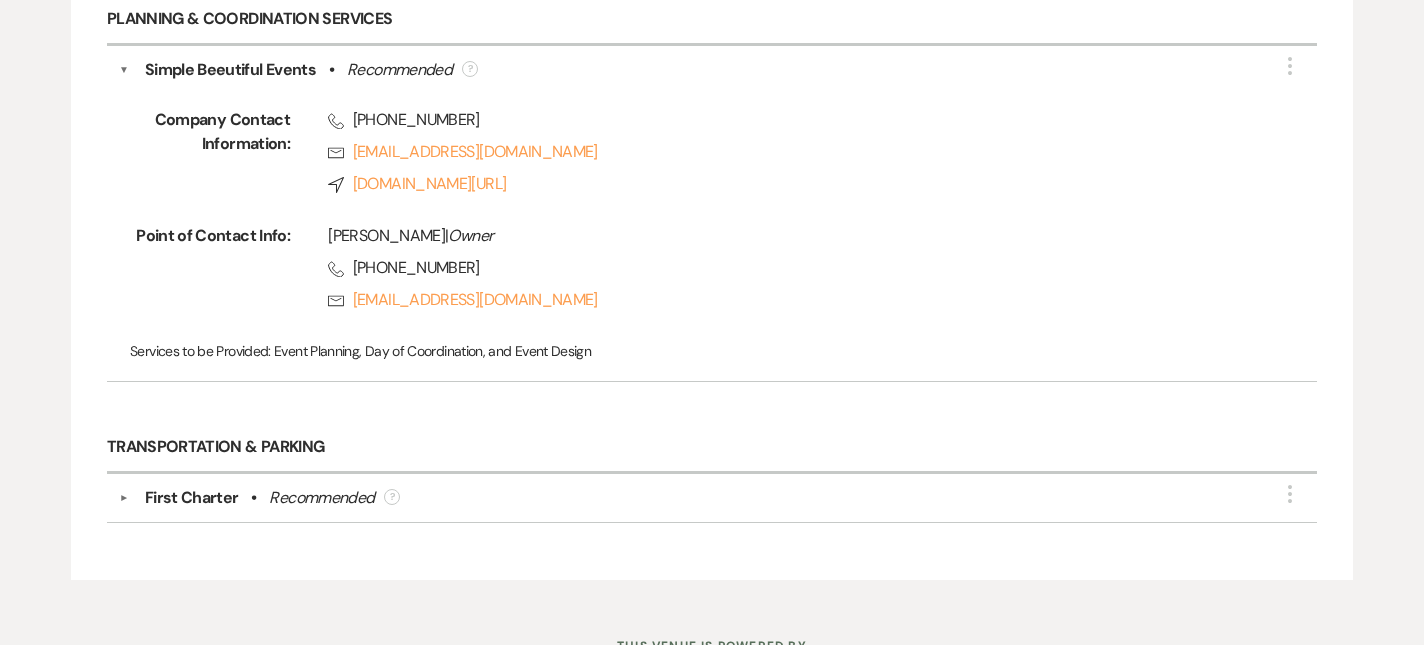 scroll, scrollTop: 10214, scrollLeft: 1, axis: both 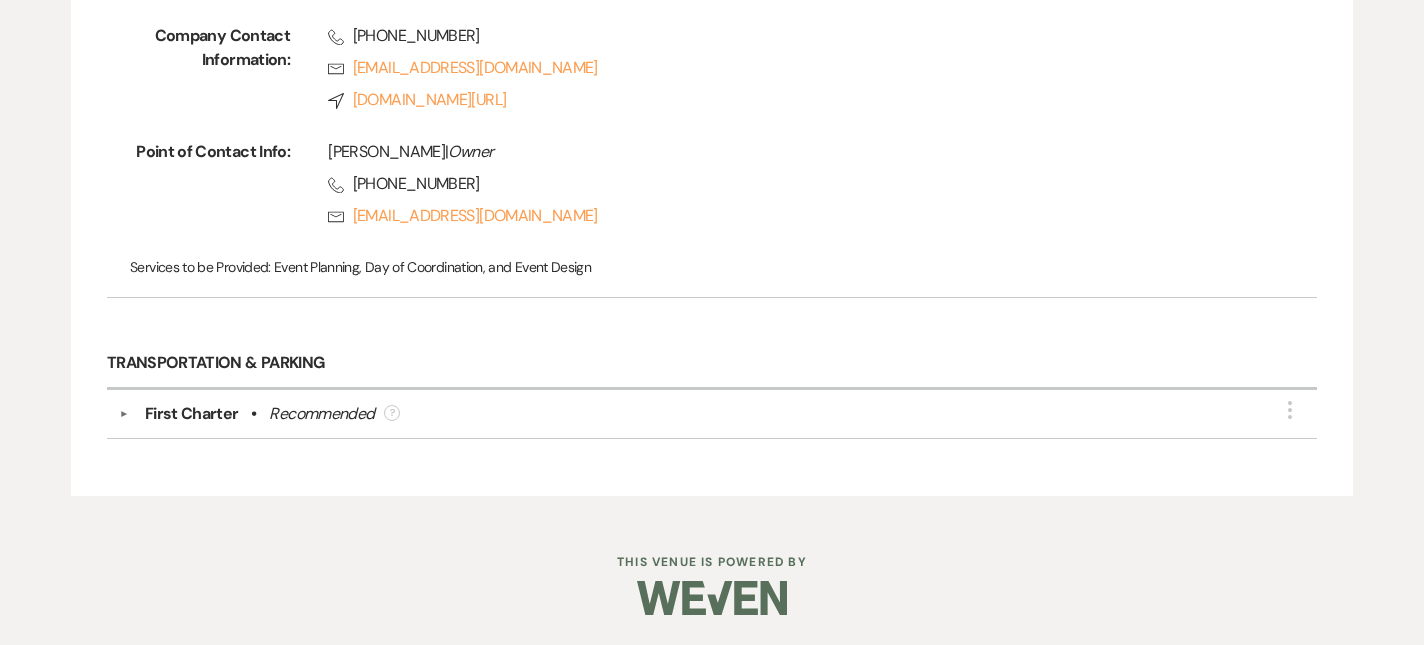 click on "First Charter" at bounding box center [192, 414] 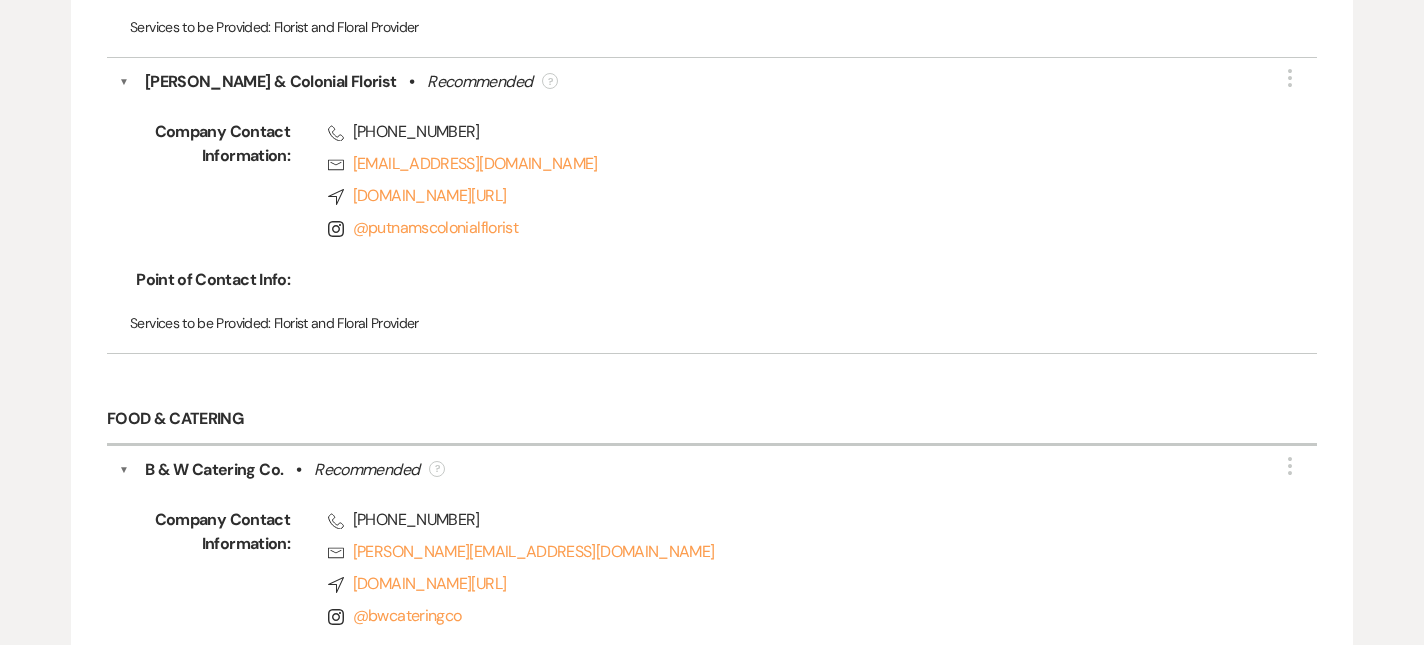 scroll, scrollTop: 5081, scrollLeft: 1, axis: both 